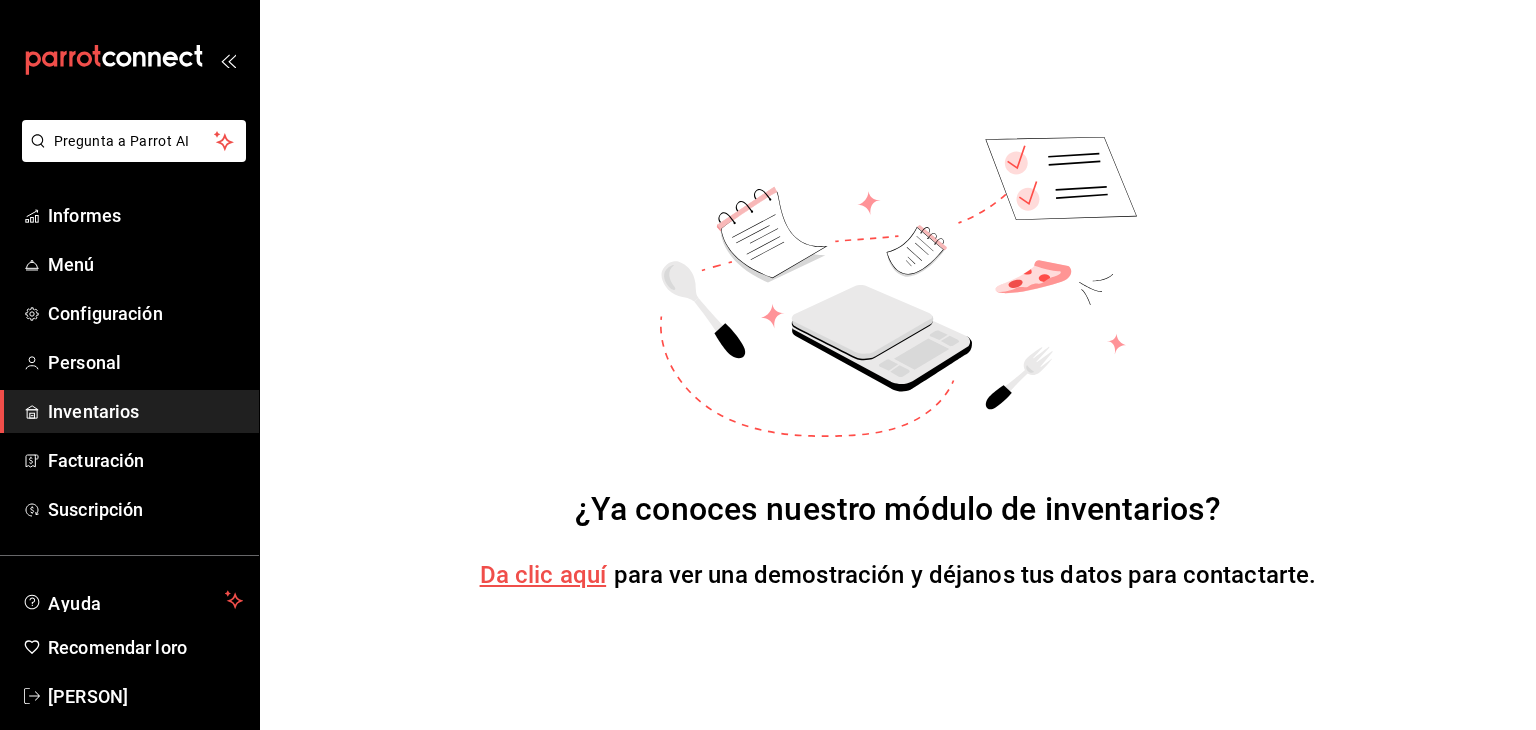 scroll, scrollTop: 0, scrollLeft: 0, axis: both 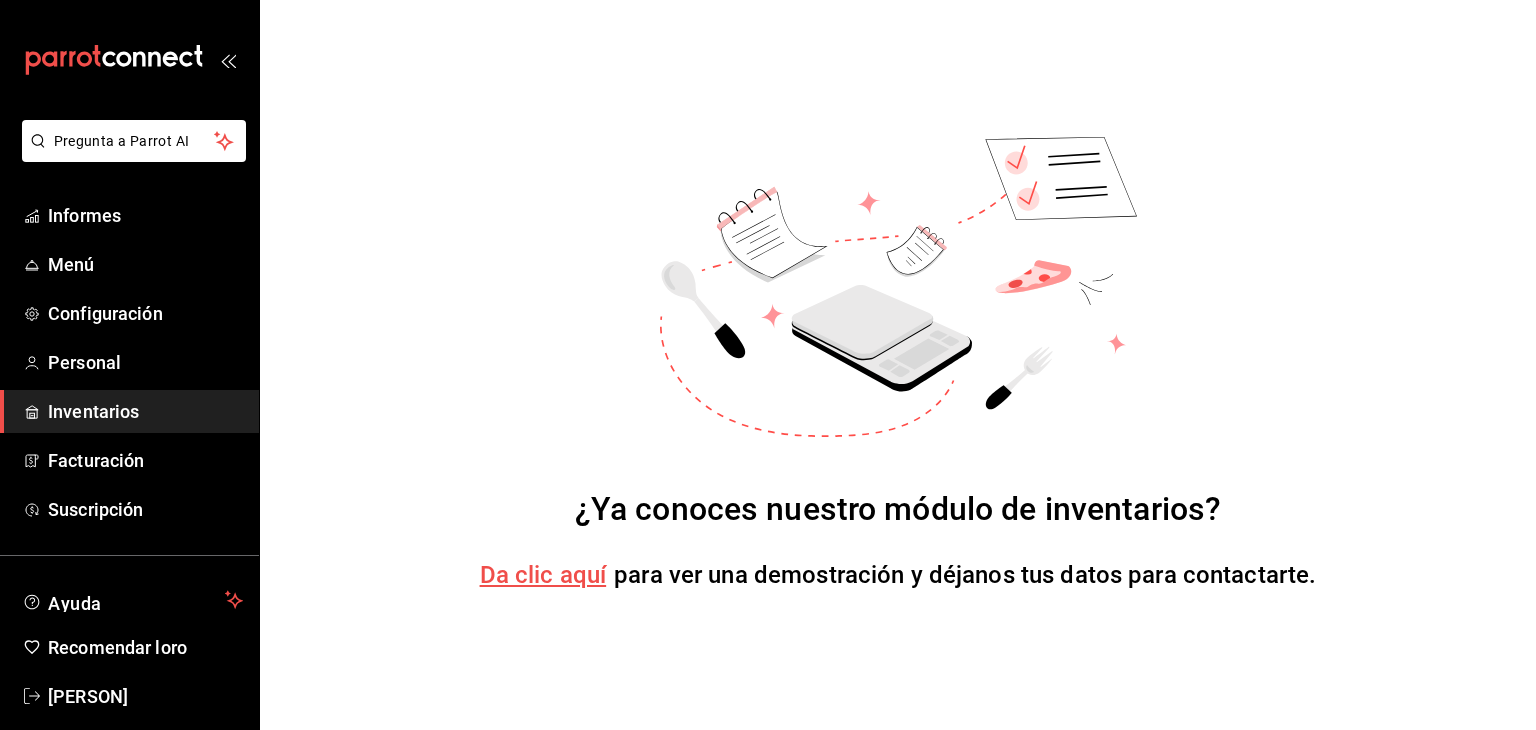 click on "Inventarios" at bounding box center [93, 411] 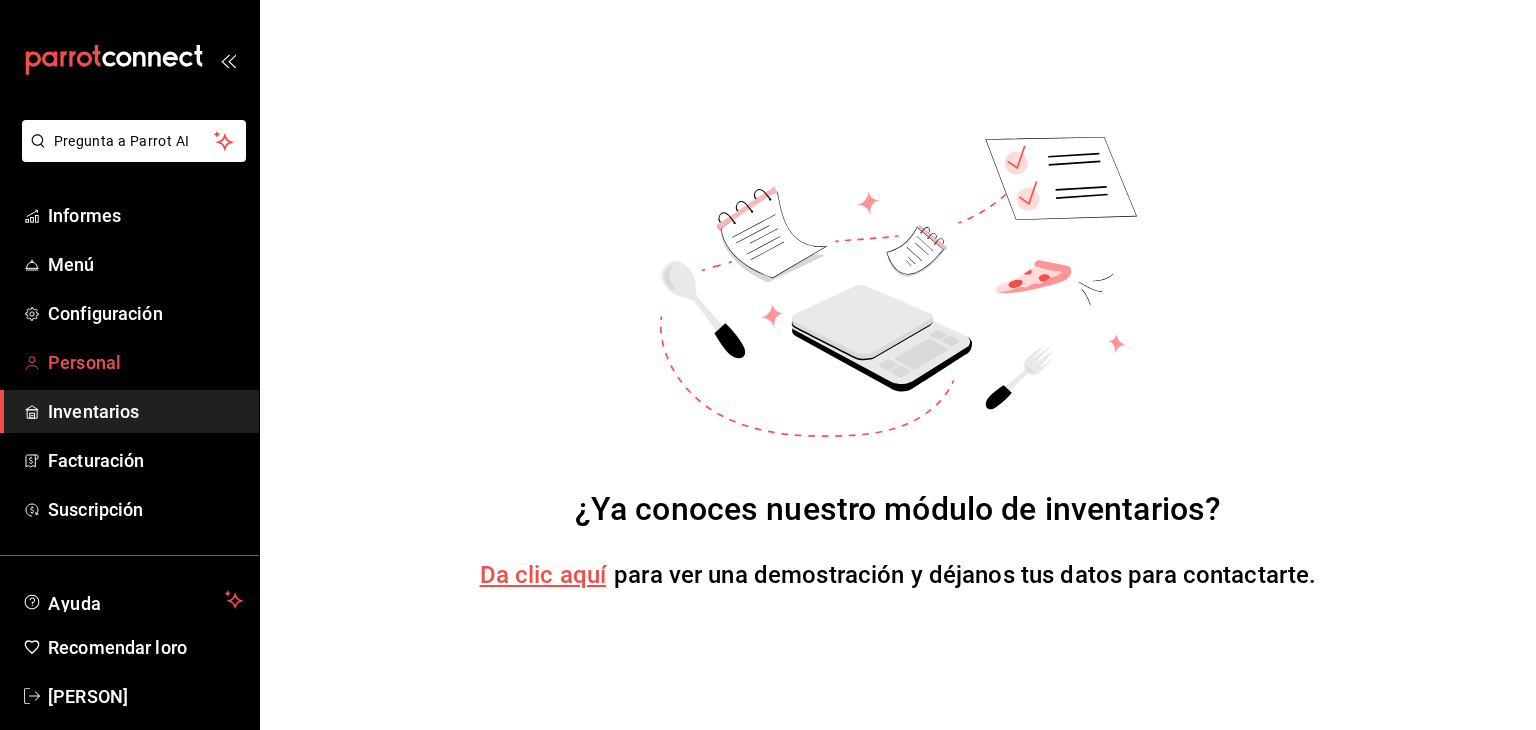 click on "Personal" at bounding box center (84, 362) 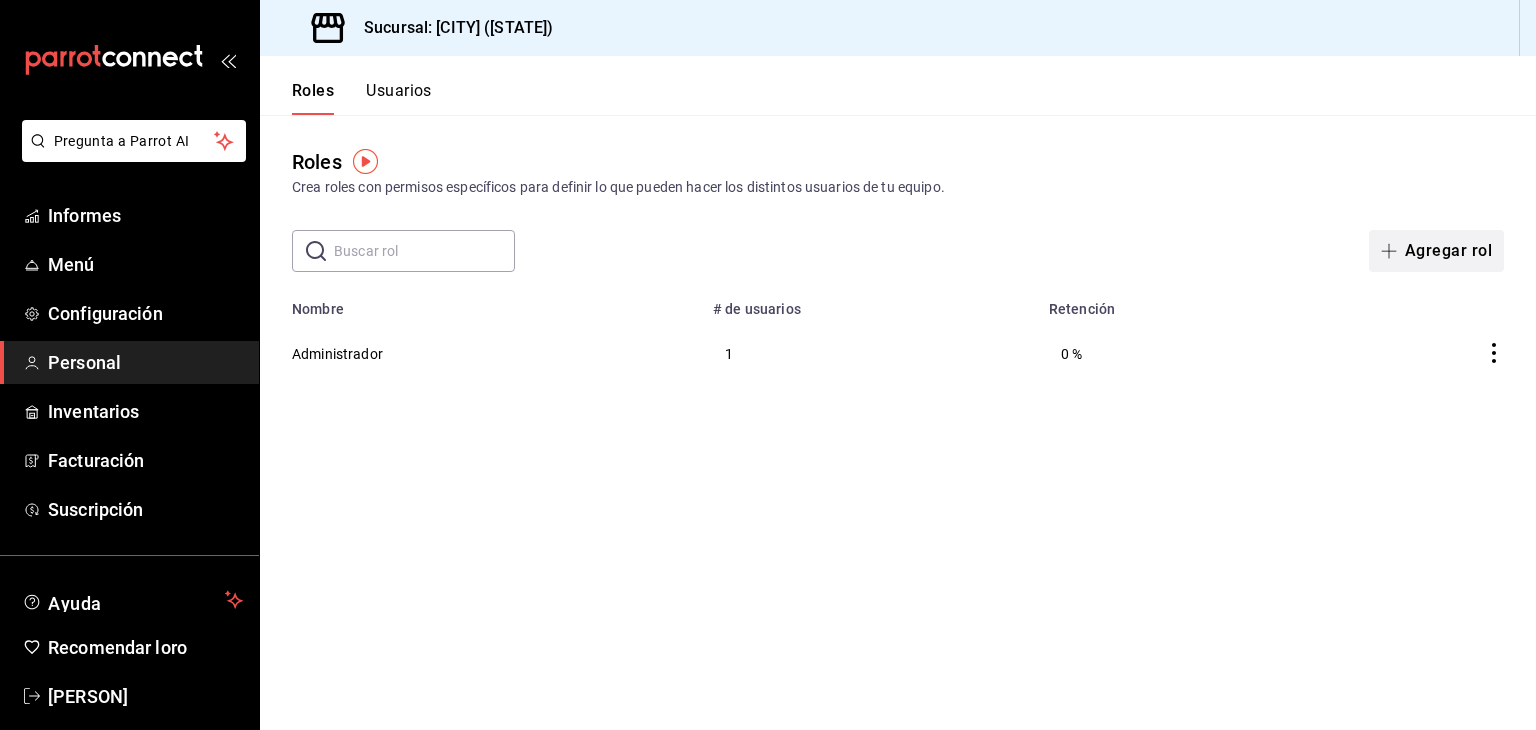 click on "Agregar rol" at bounding box center (1448, 250) 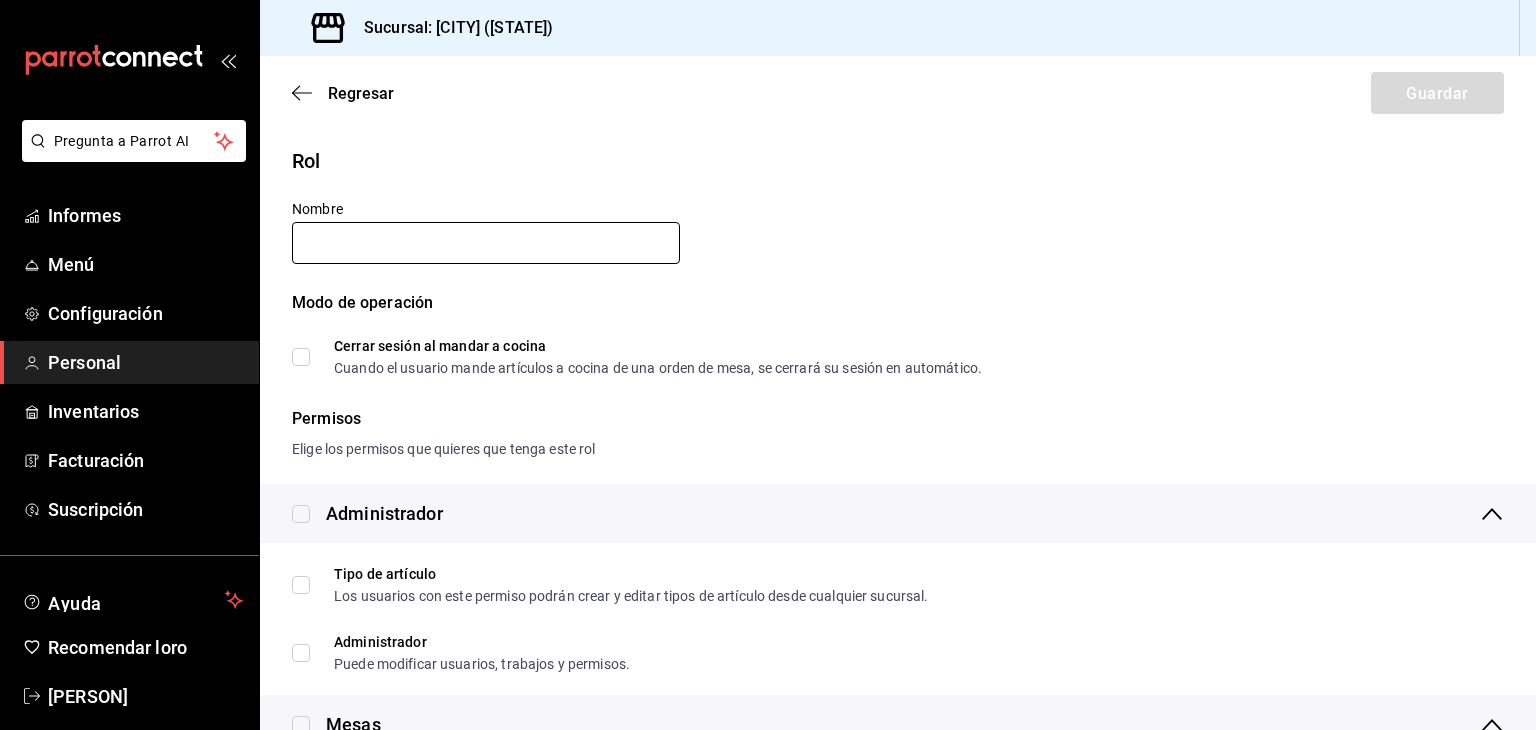 click at bounding box center (486, 243) 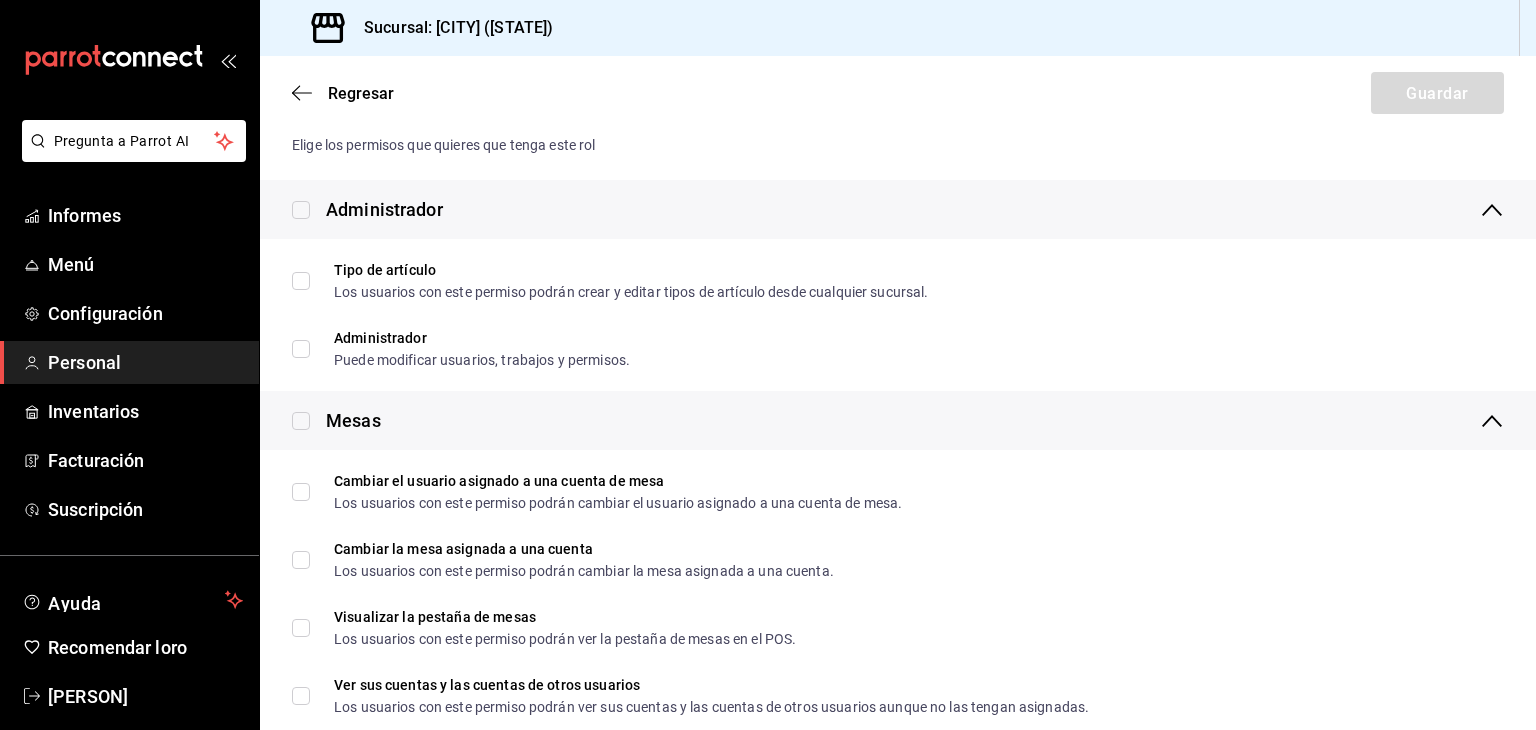 scroll, scrollTop: 310, scrollLeft: 0, axis: vertical 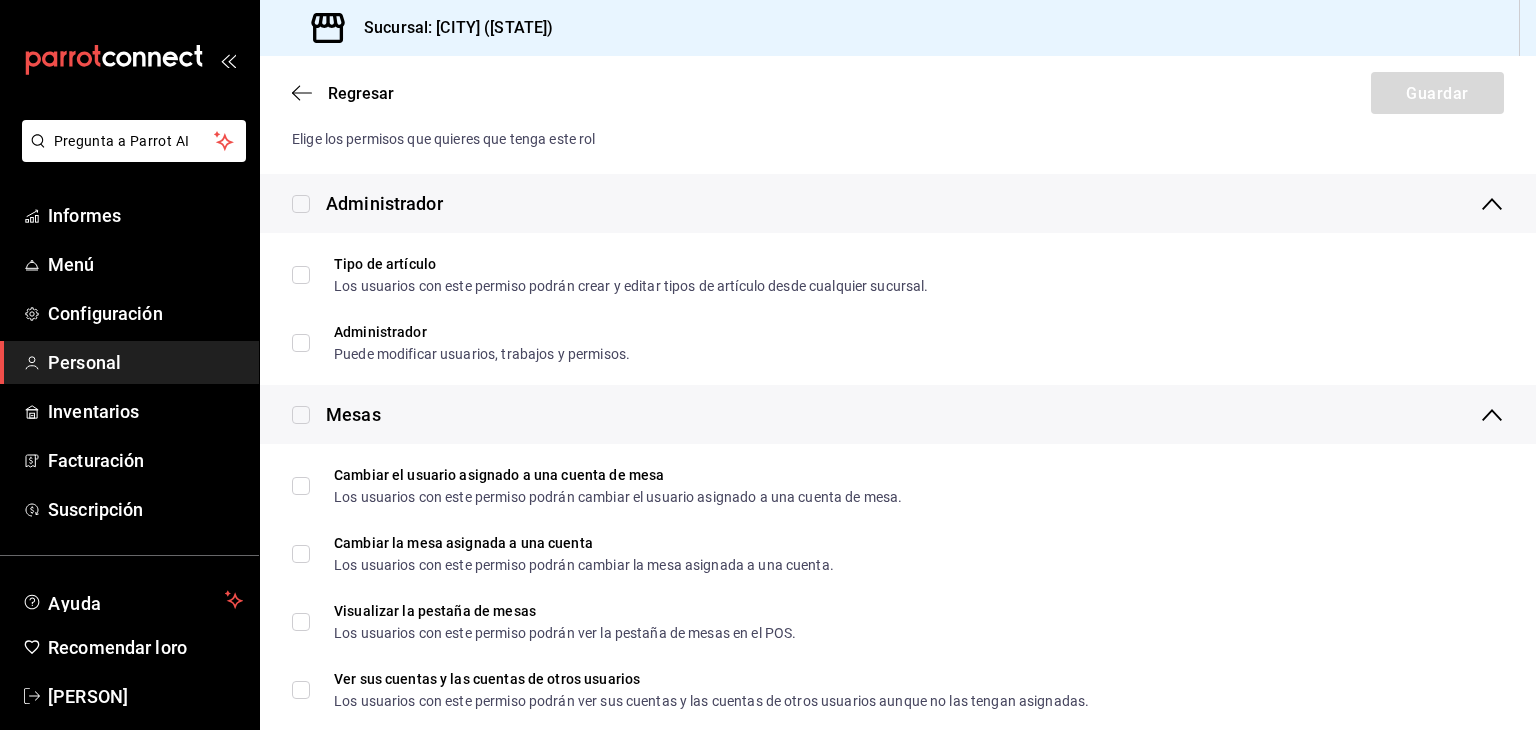 click on "Personal" at bounding box center (84, 362) 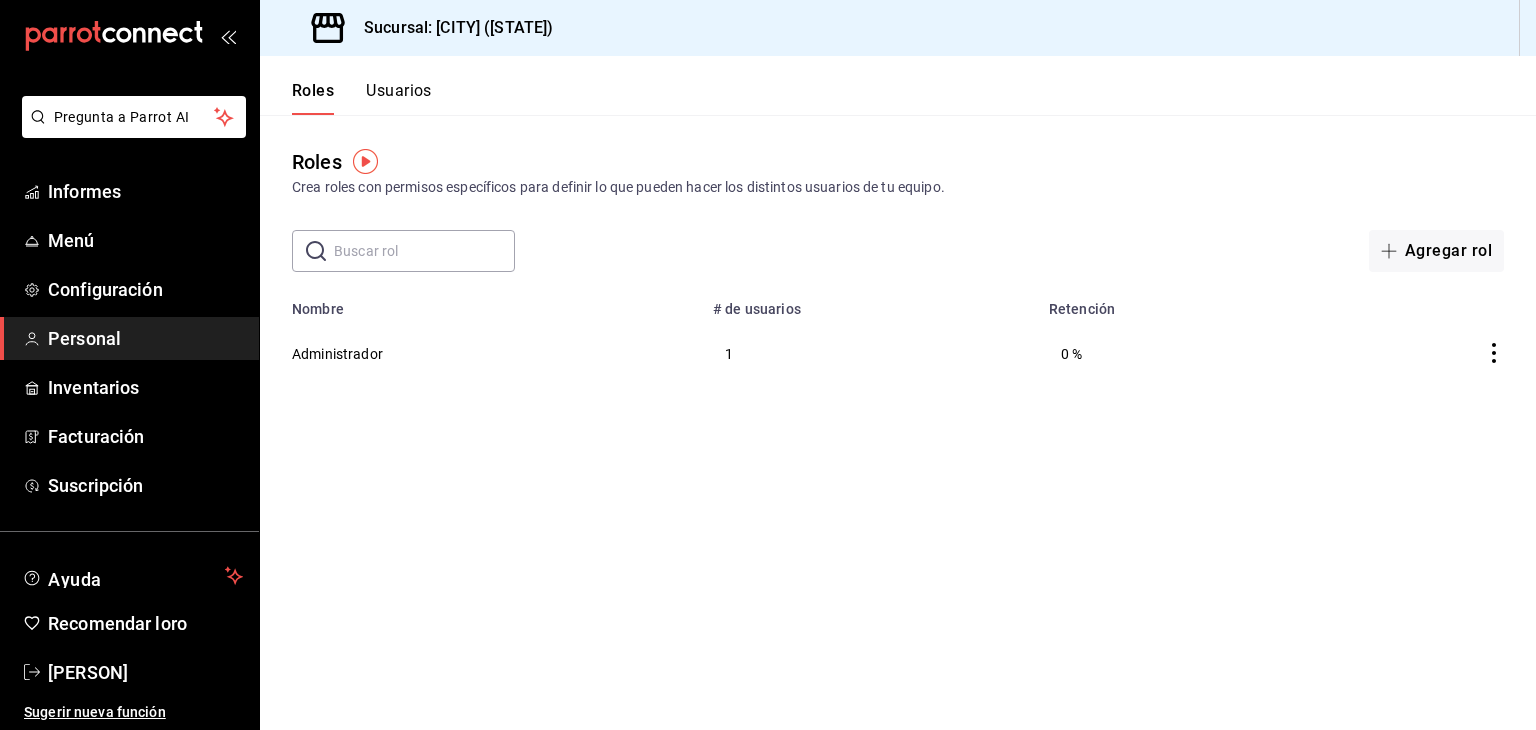 scroll, scrollTop: 0, scrollLeft: 0, axis: both 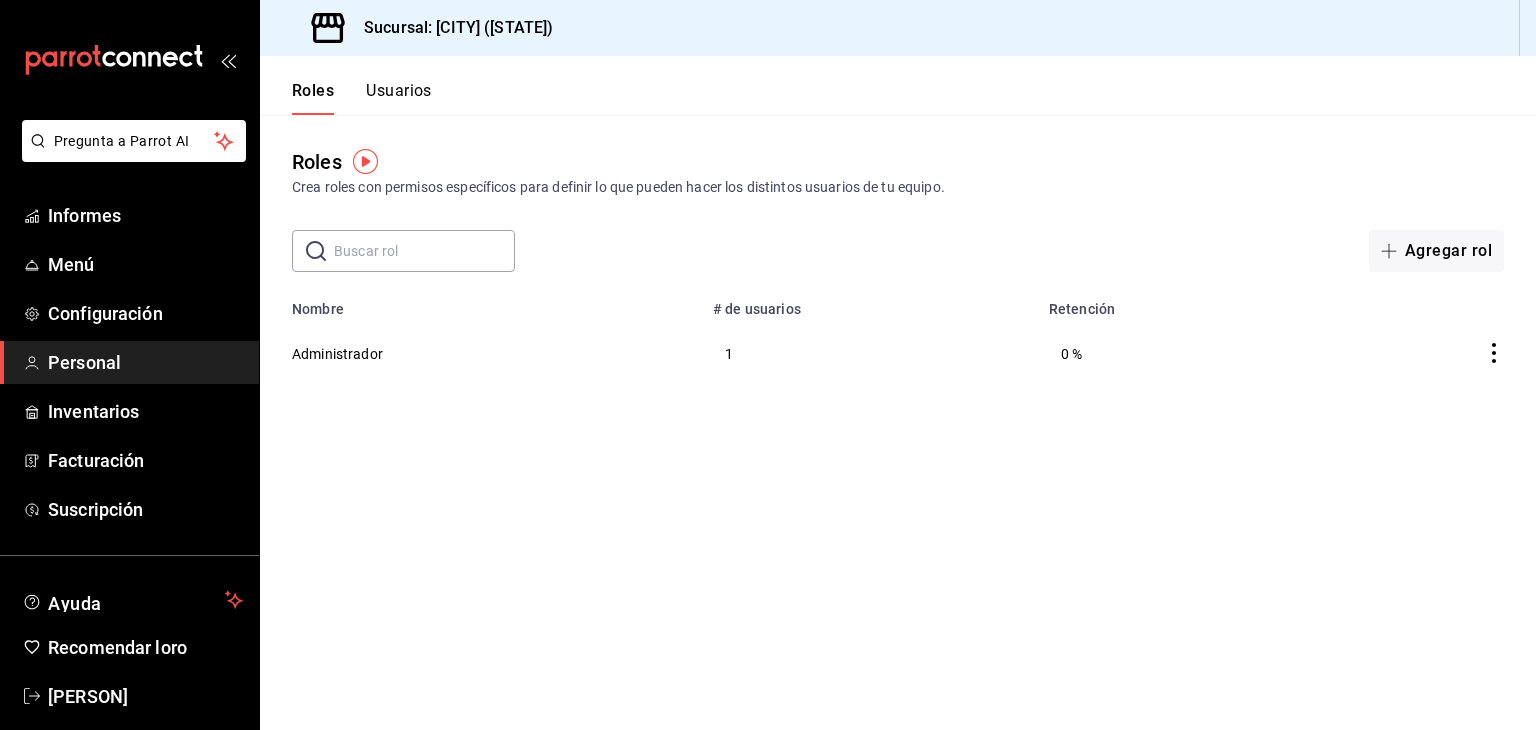 click 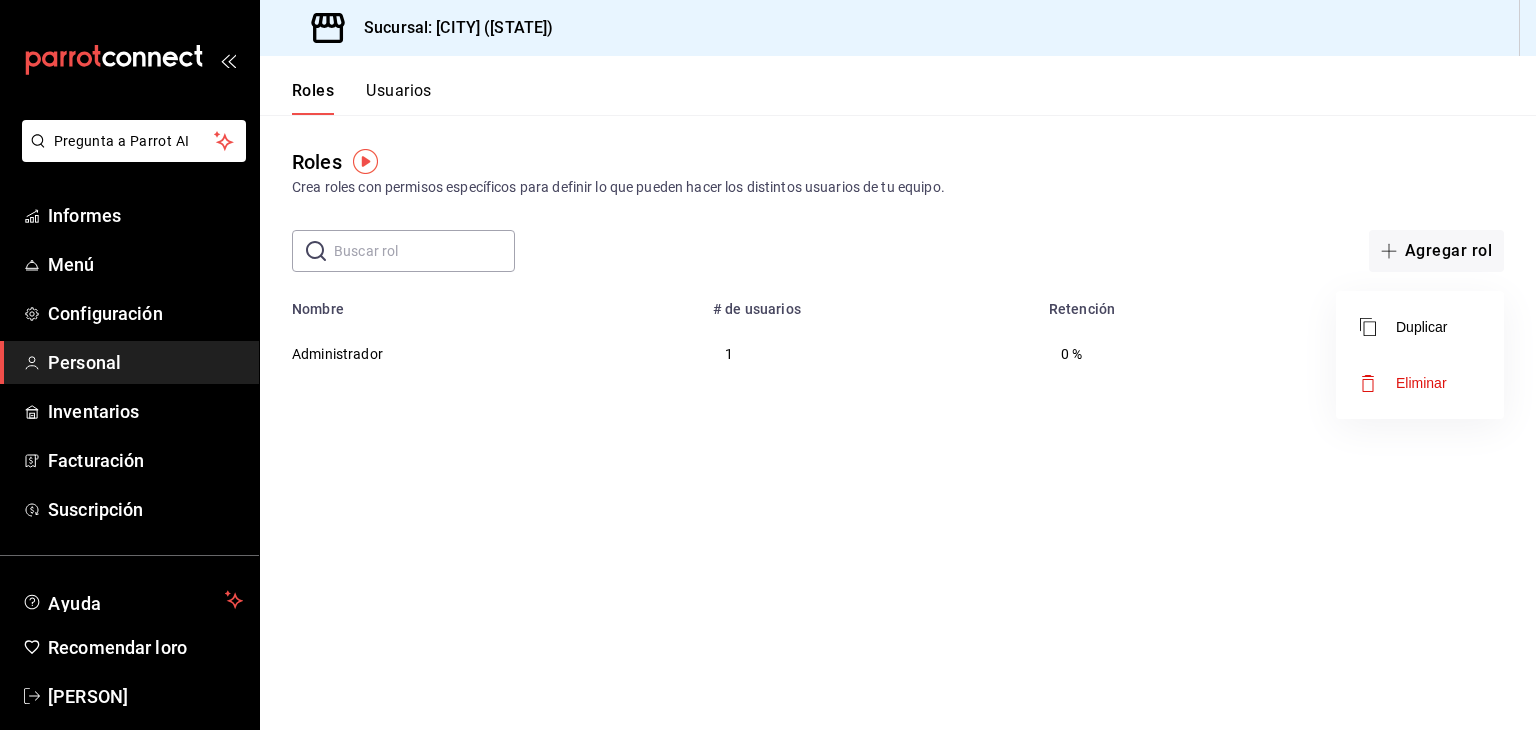 click at bounding box center (768, 365) 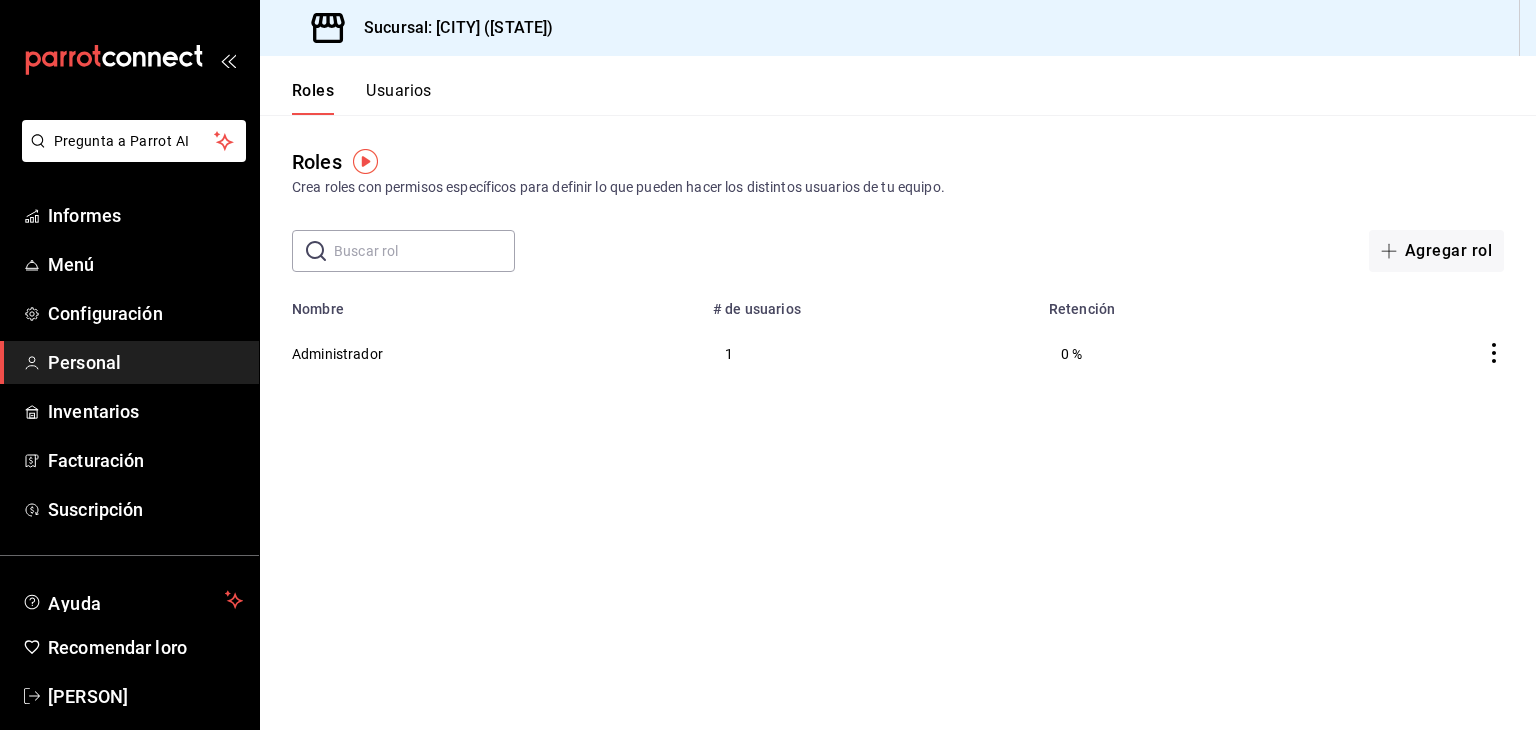 click on "Administrador" at bounding box center (337, 354) 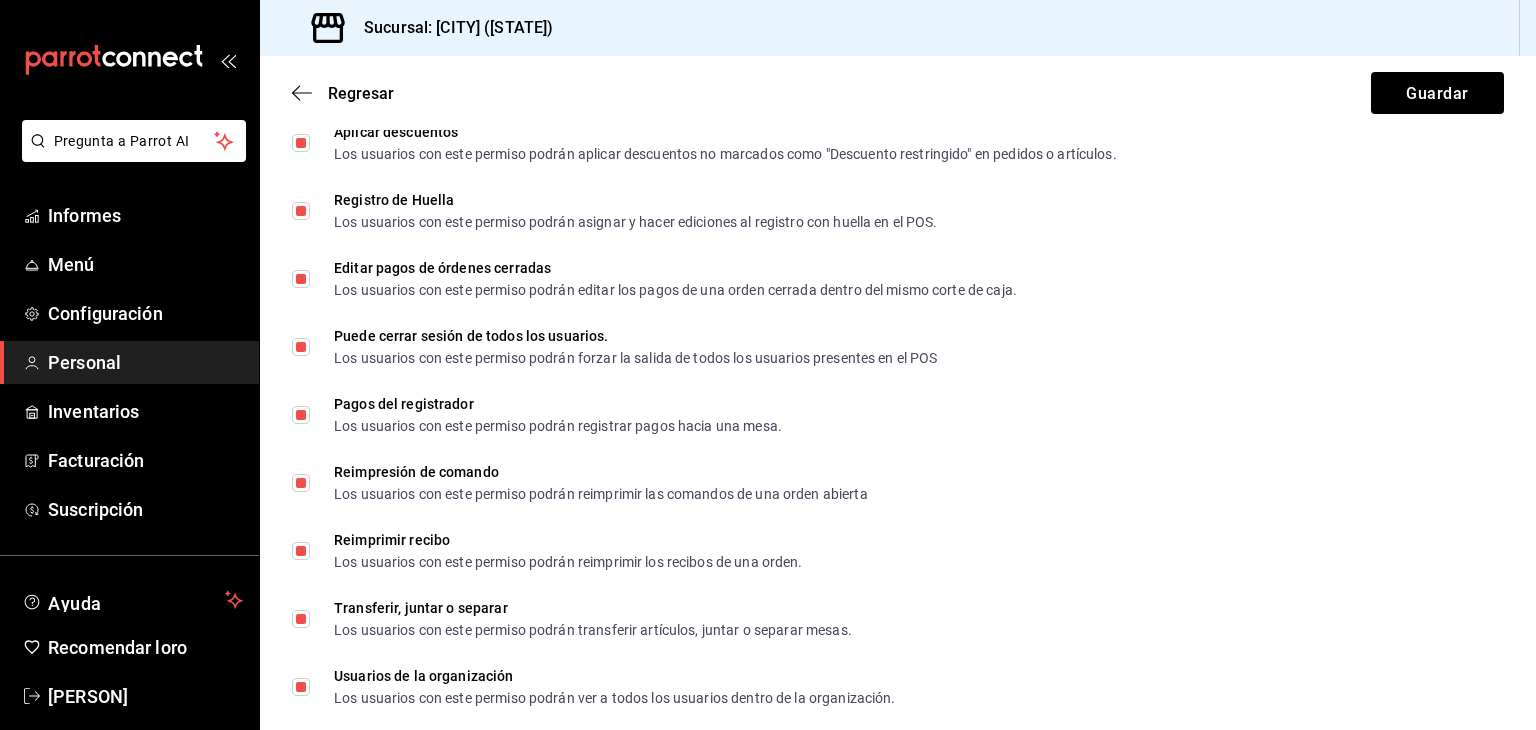 scroll, scrollTop: 3596, scrollLeft: 0, axis: vertical 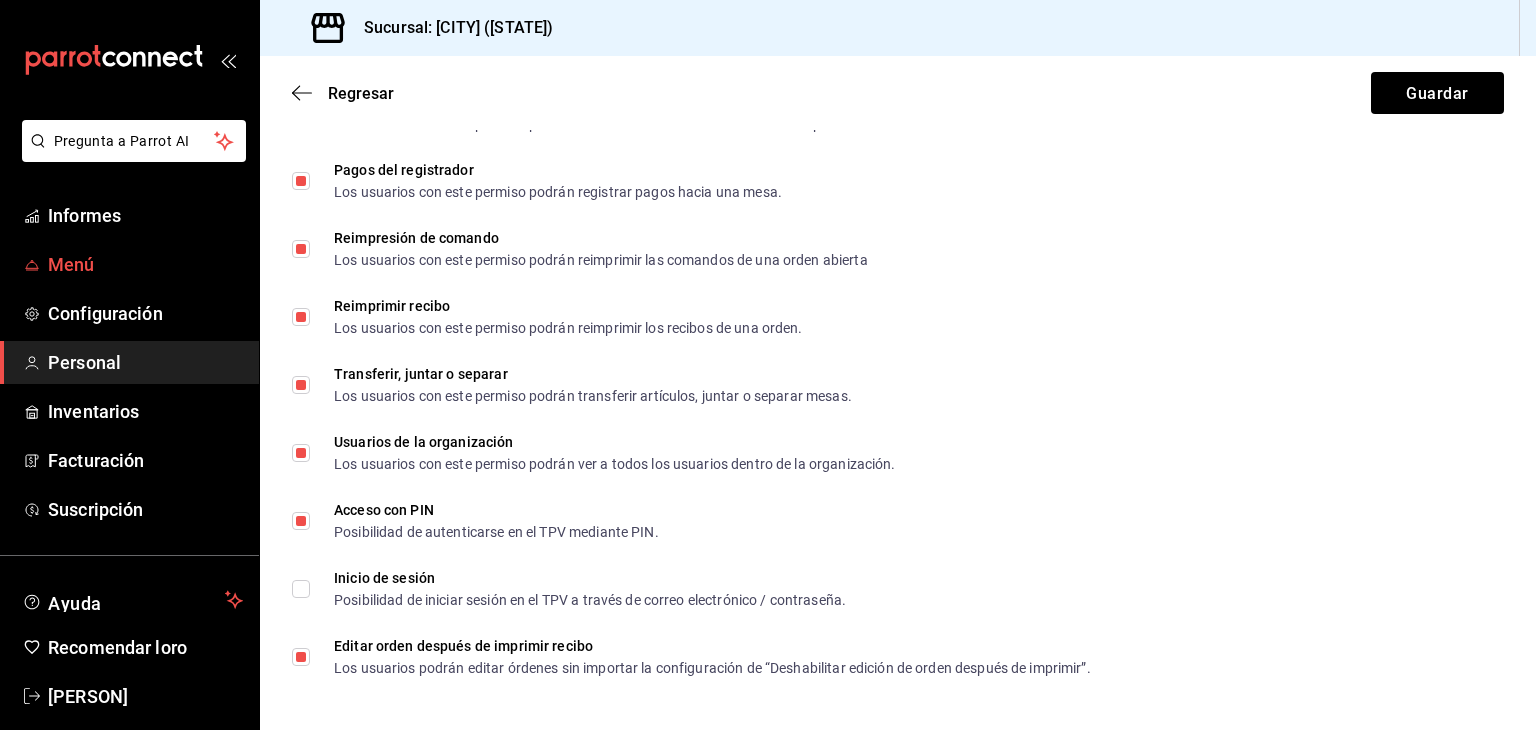 click on "Menú" at bounding box center [129, 264] 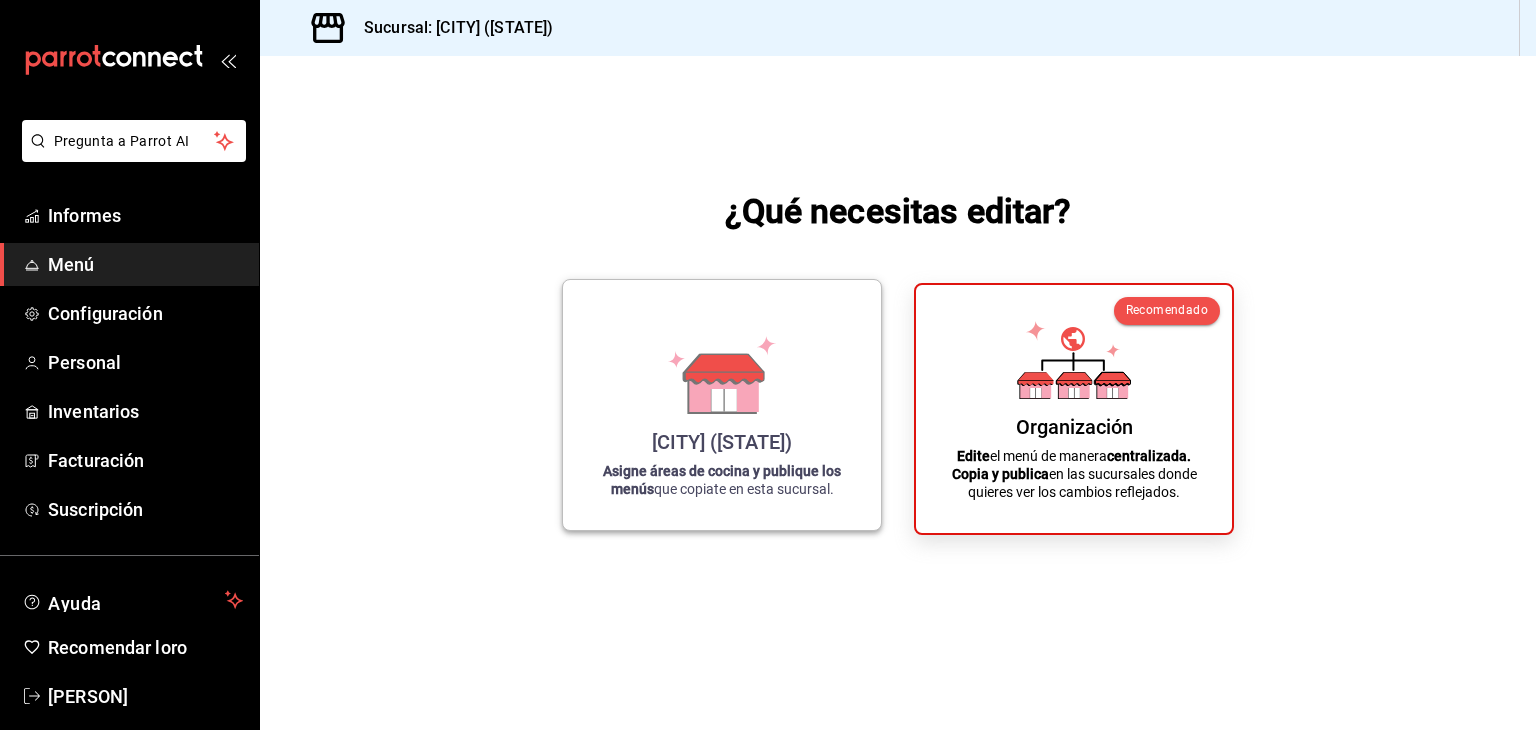 click on "Capricho ([CITY]) Asigne áreas de cocina y publique los menús  que copiate en esta sucursal." at bounding box center [722, 405] 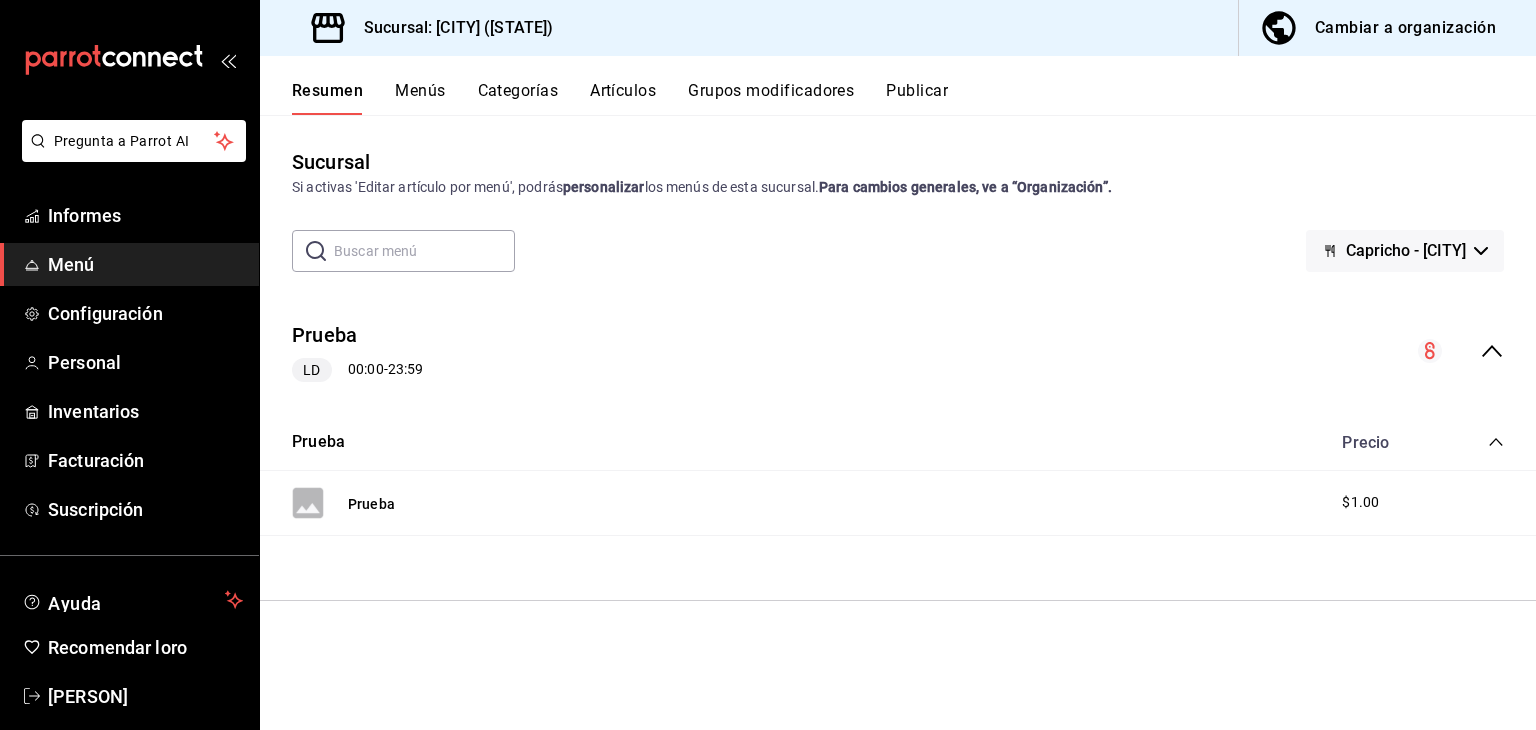 click on "Menús" at bounding box center [420, 97] 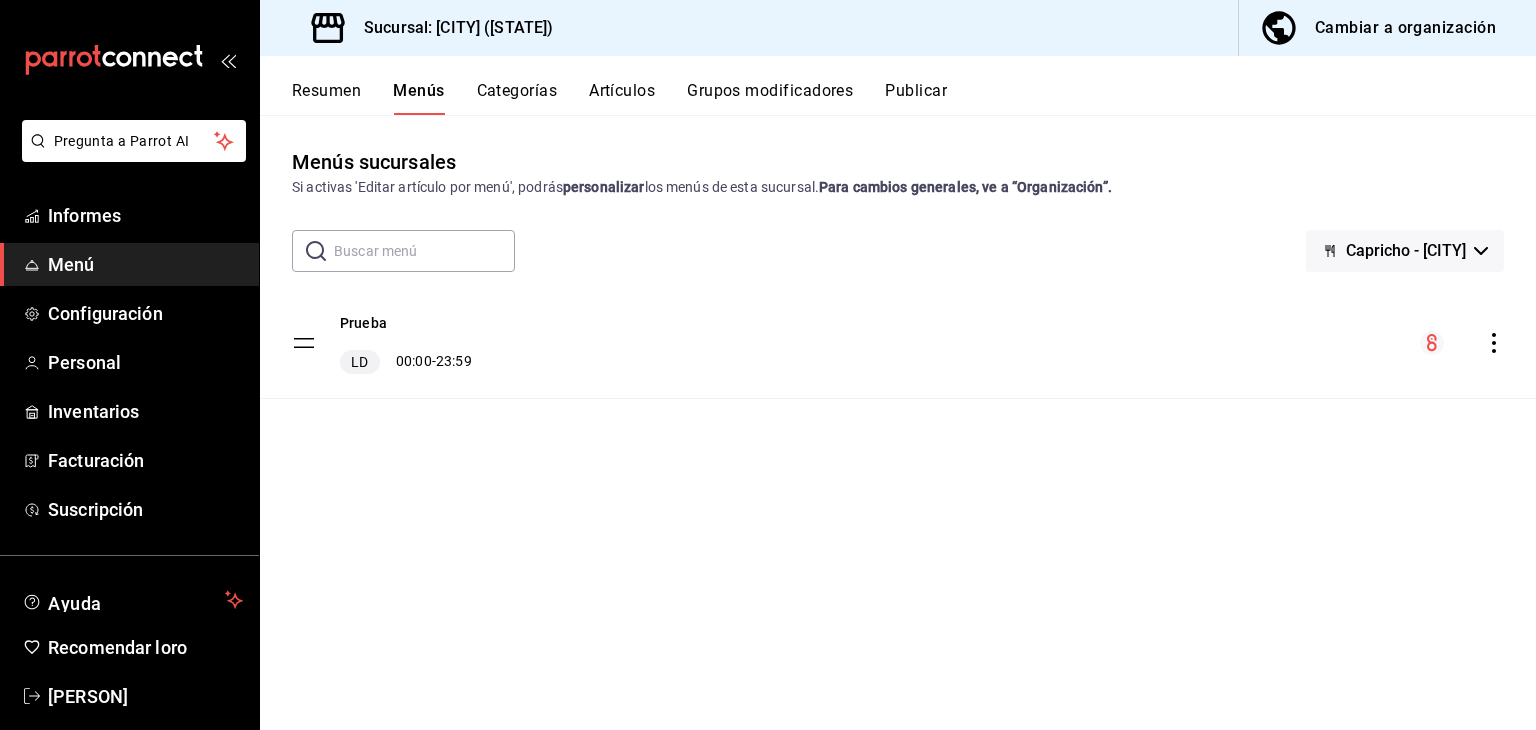 click on "Menú" at bounding box center [71, 264] 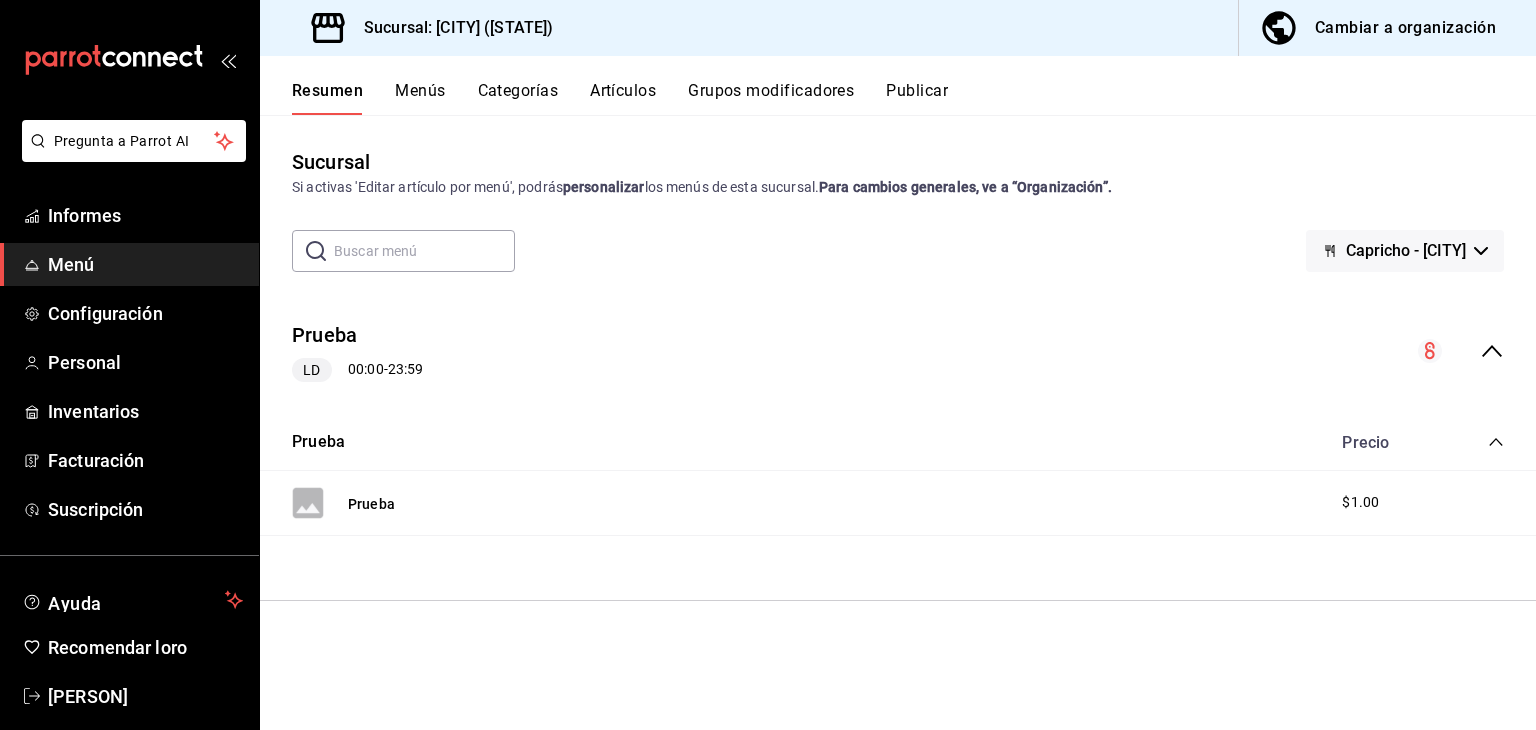 click on "Menú" at bounding box center (145, 264) 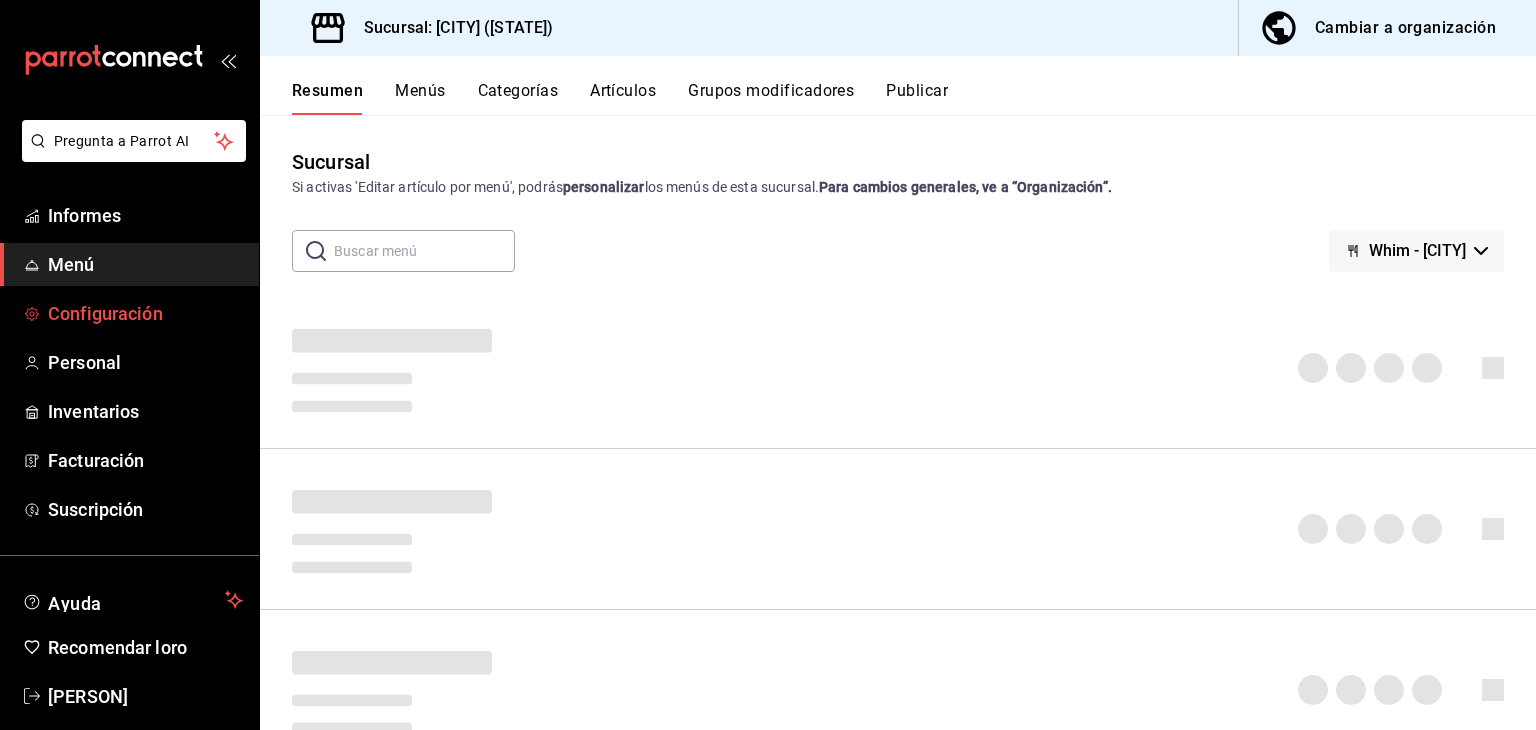 click on "Configuración" at bounding box center [105, 313] 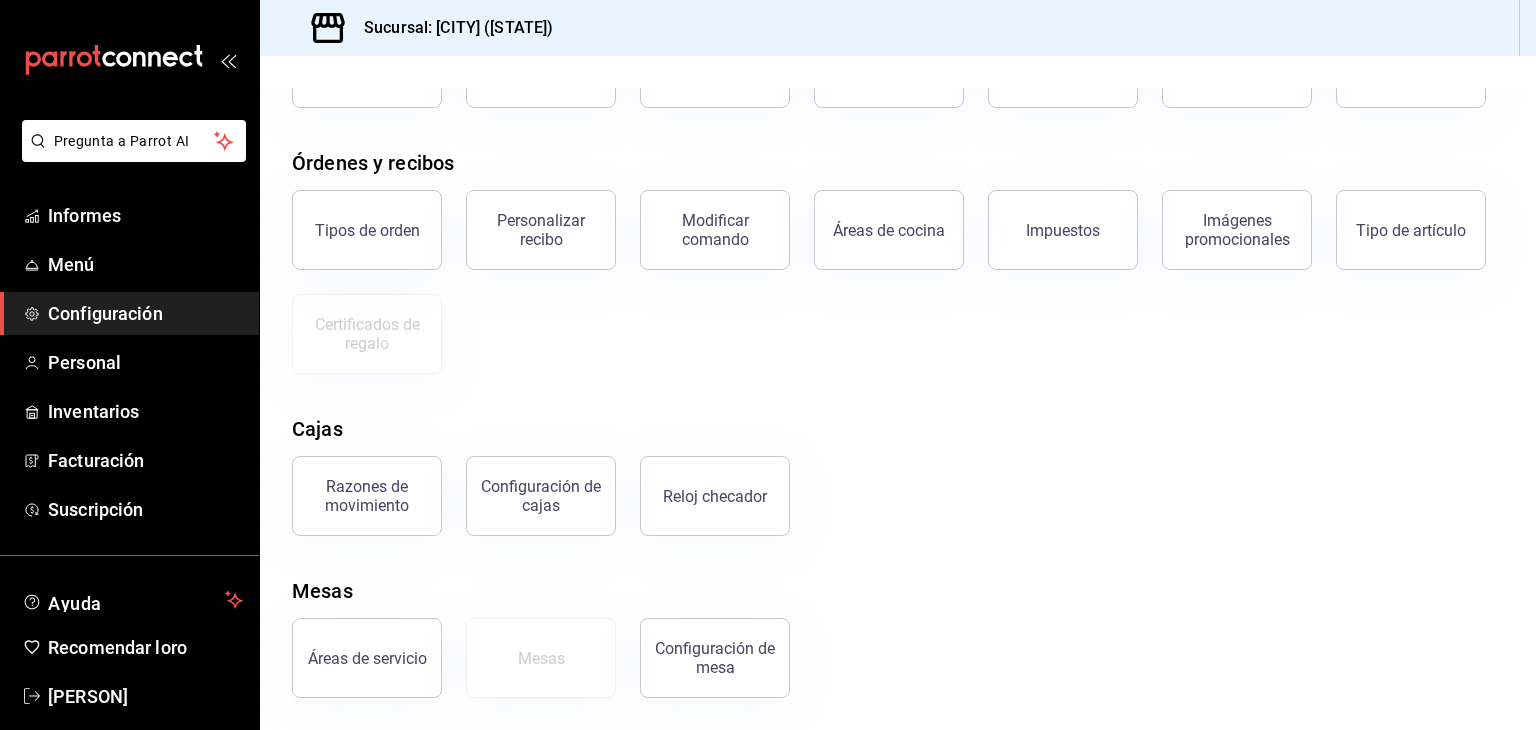 scroll, scrollTop: 0, scrollLeft: 0, axis: both 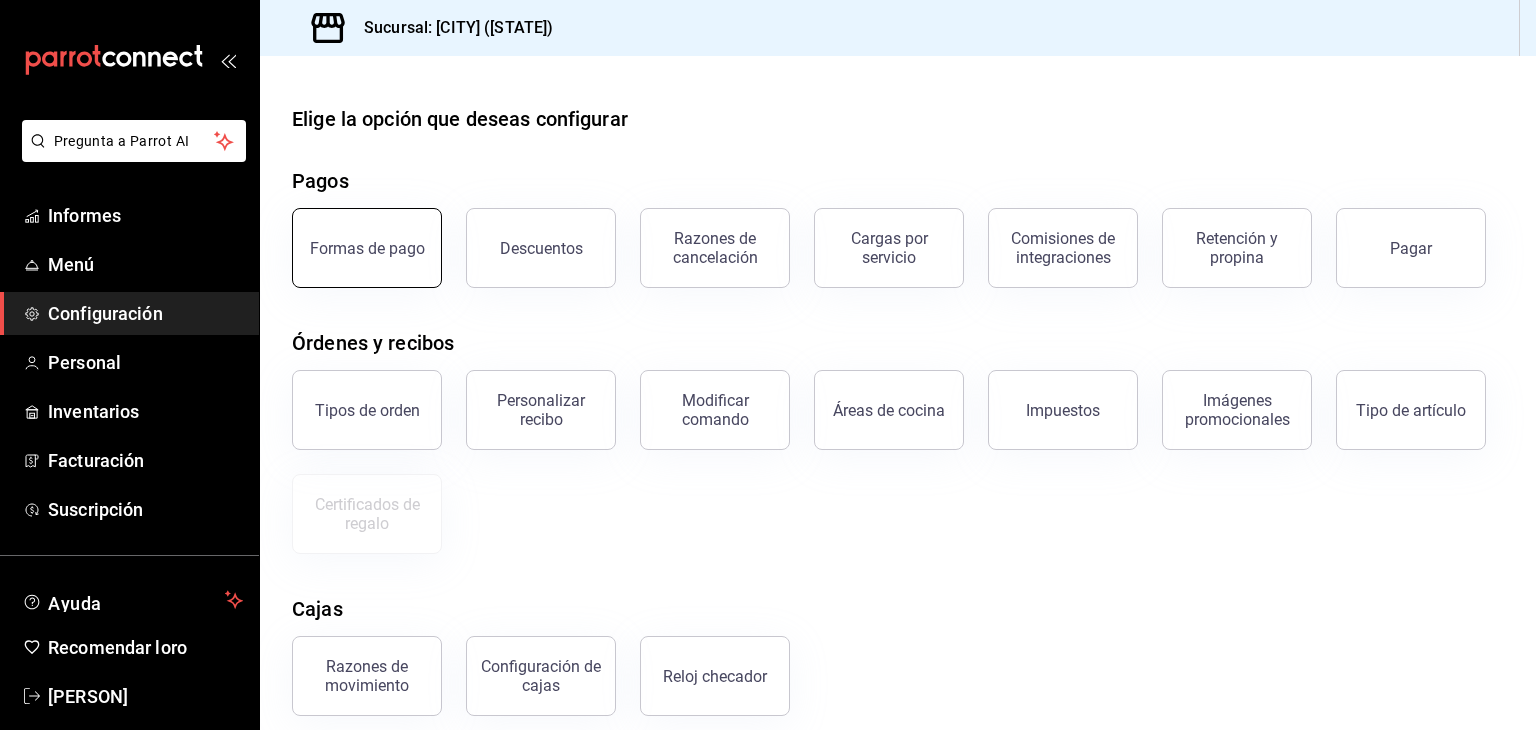 click on "Formas de pago" at bounding box center (367, 248) 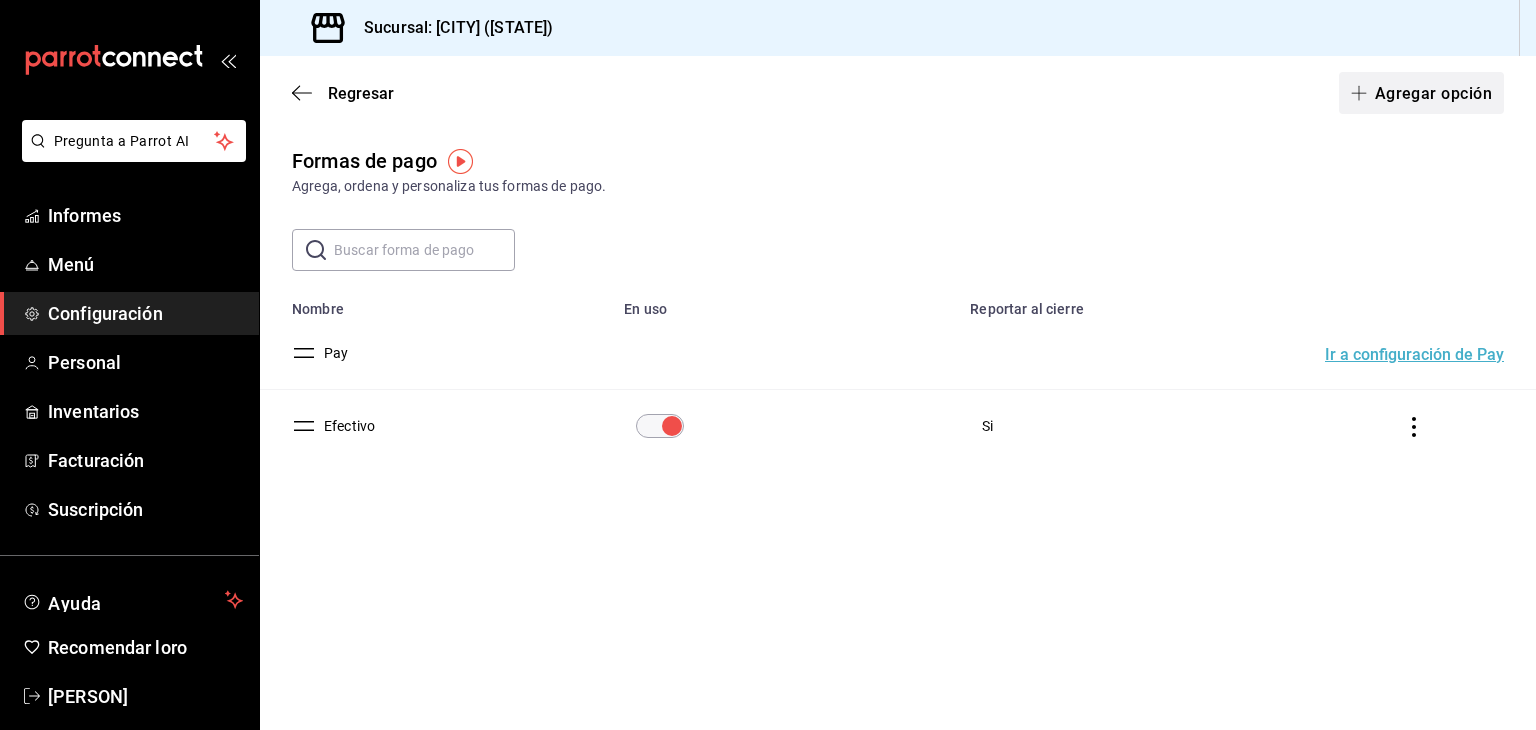click on "Agregar opción" at bounding box center (1433, 92) 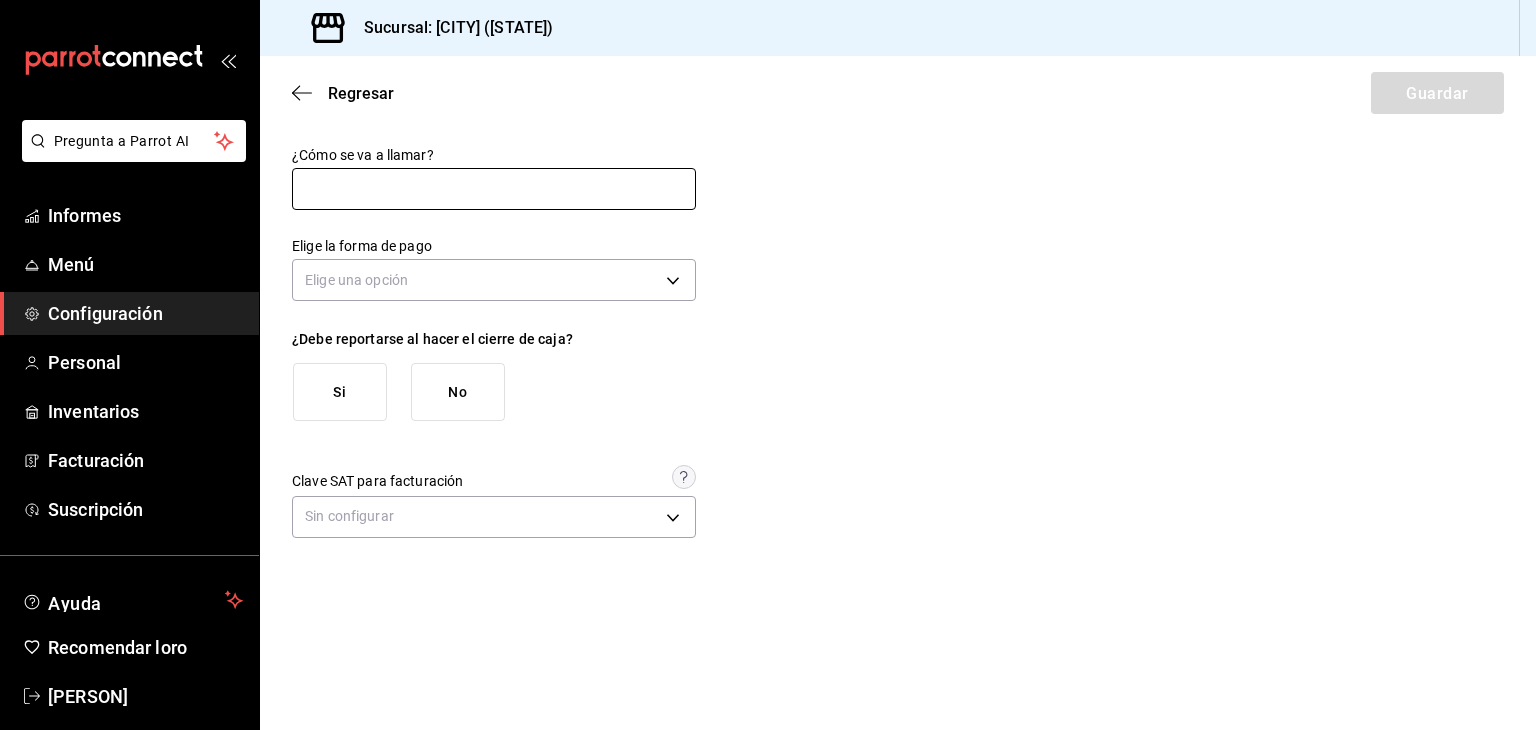 click at bounding box center [494, 189] 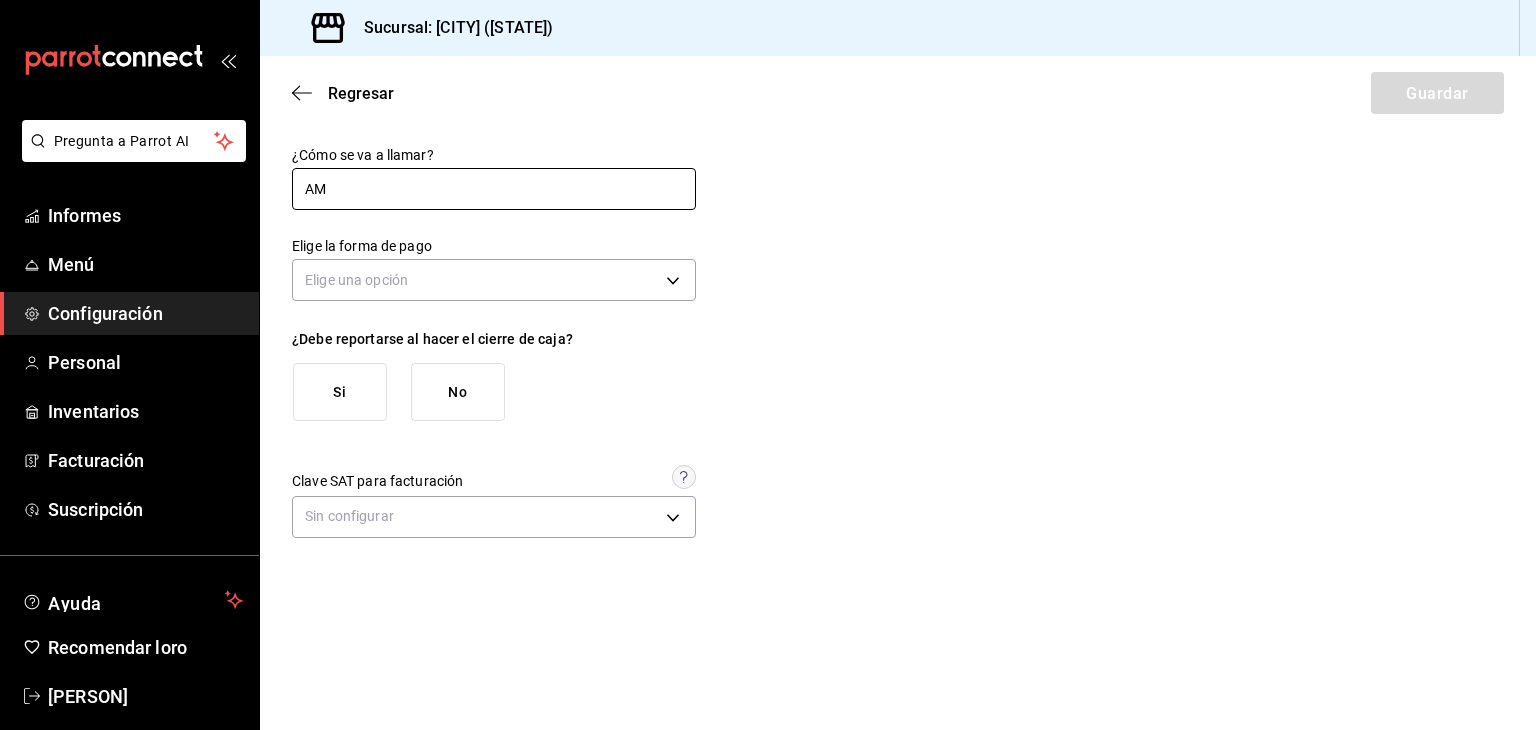 type on "A" 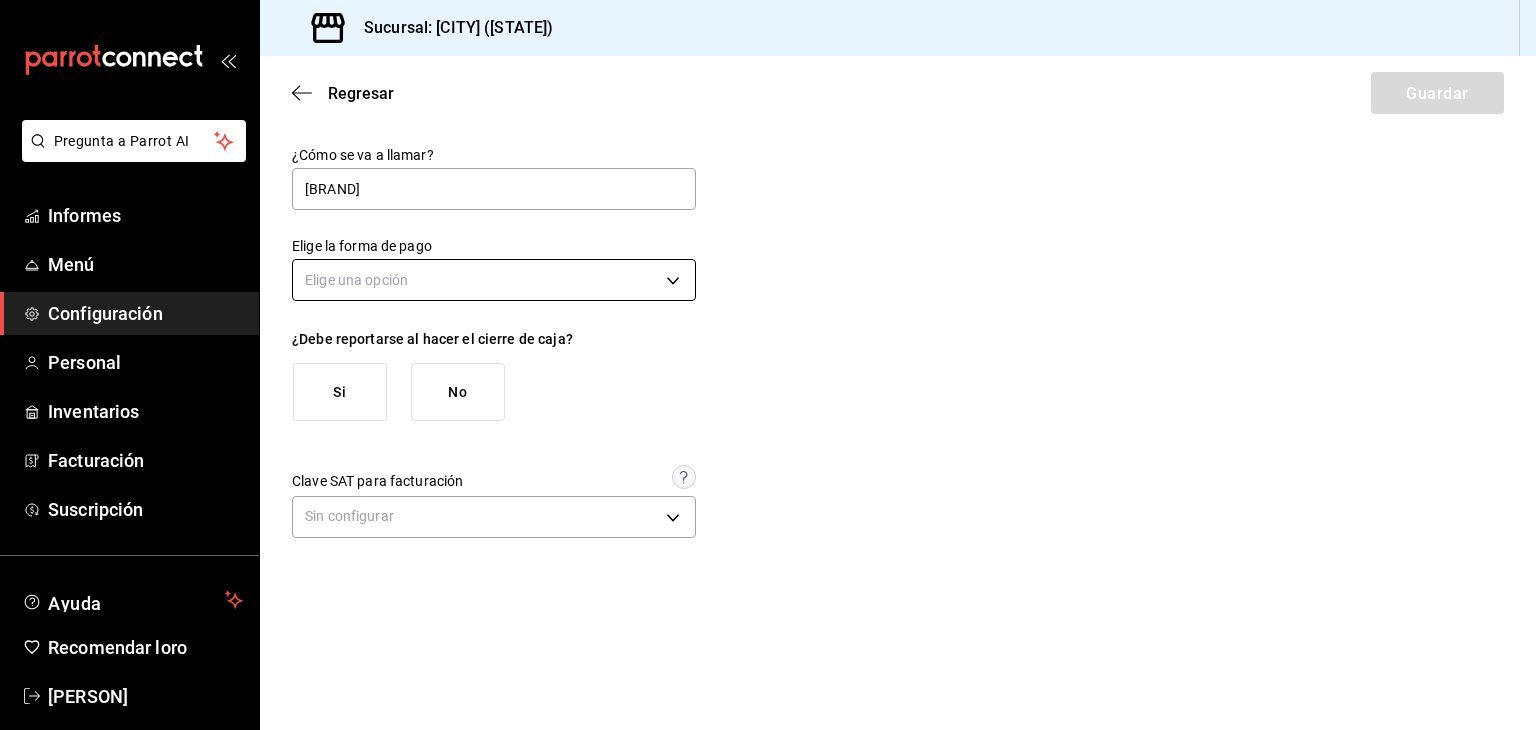 type on "[BRAND]" 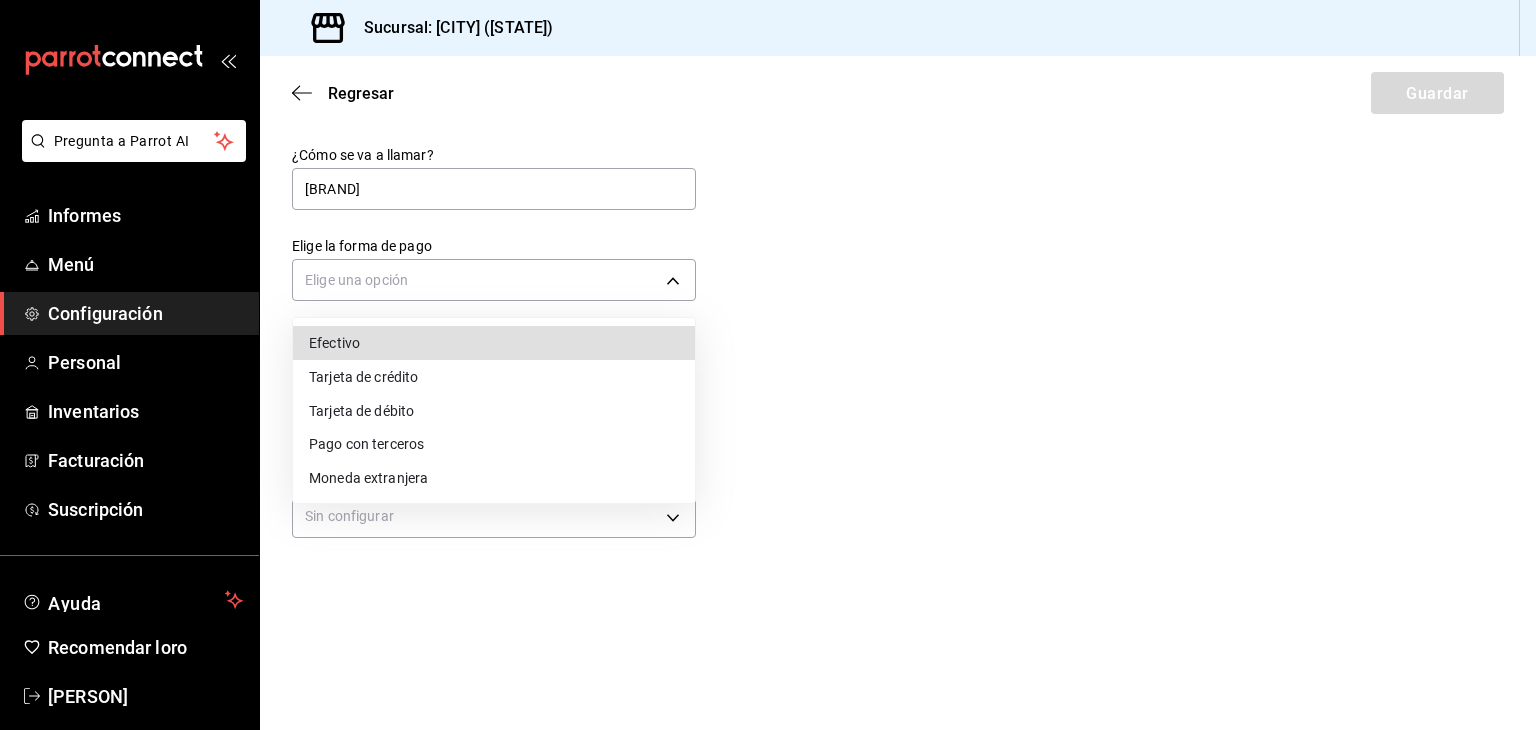click on "Pago con terceros" at bounding box center (494, 444) 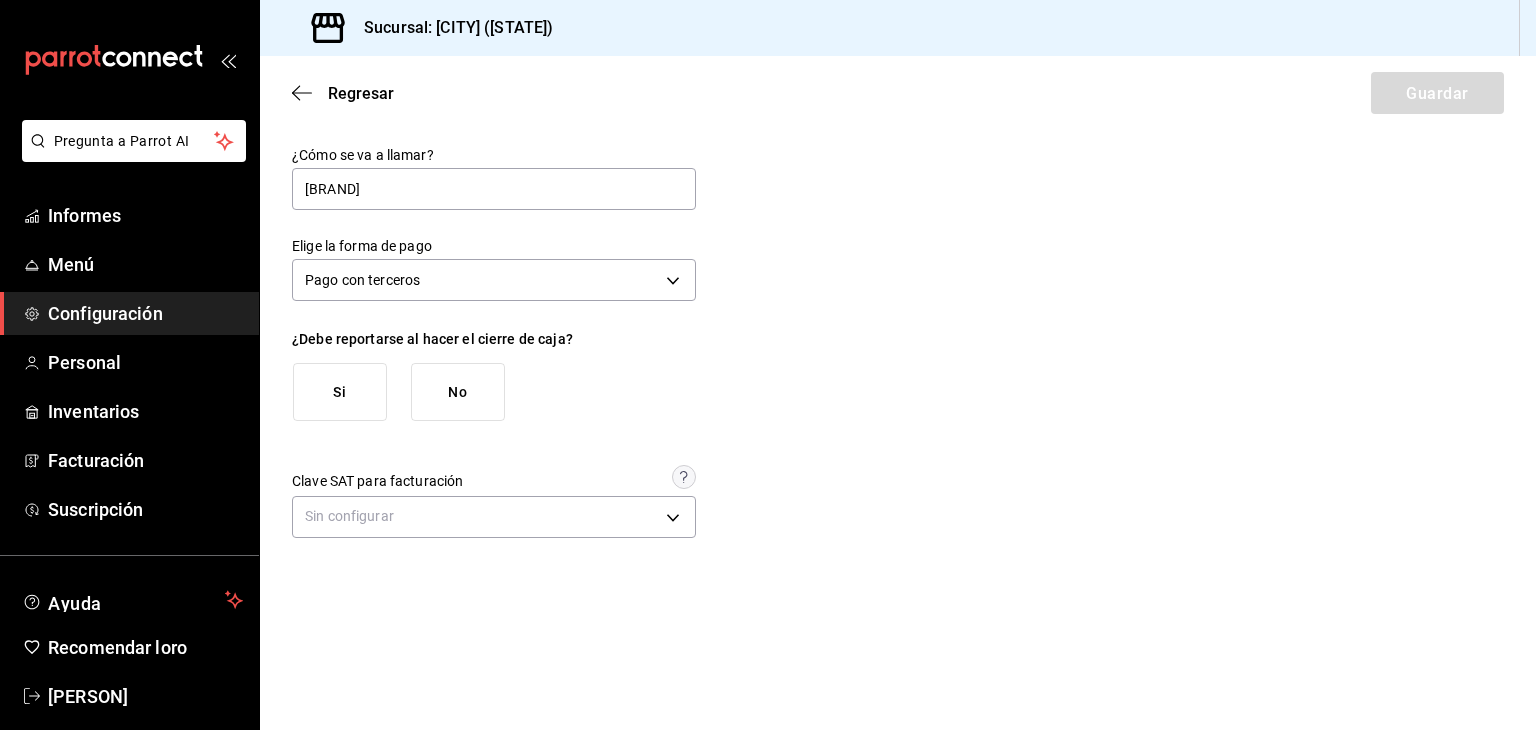 click on "Si" at bounding box center [340, 392] 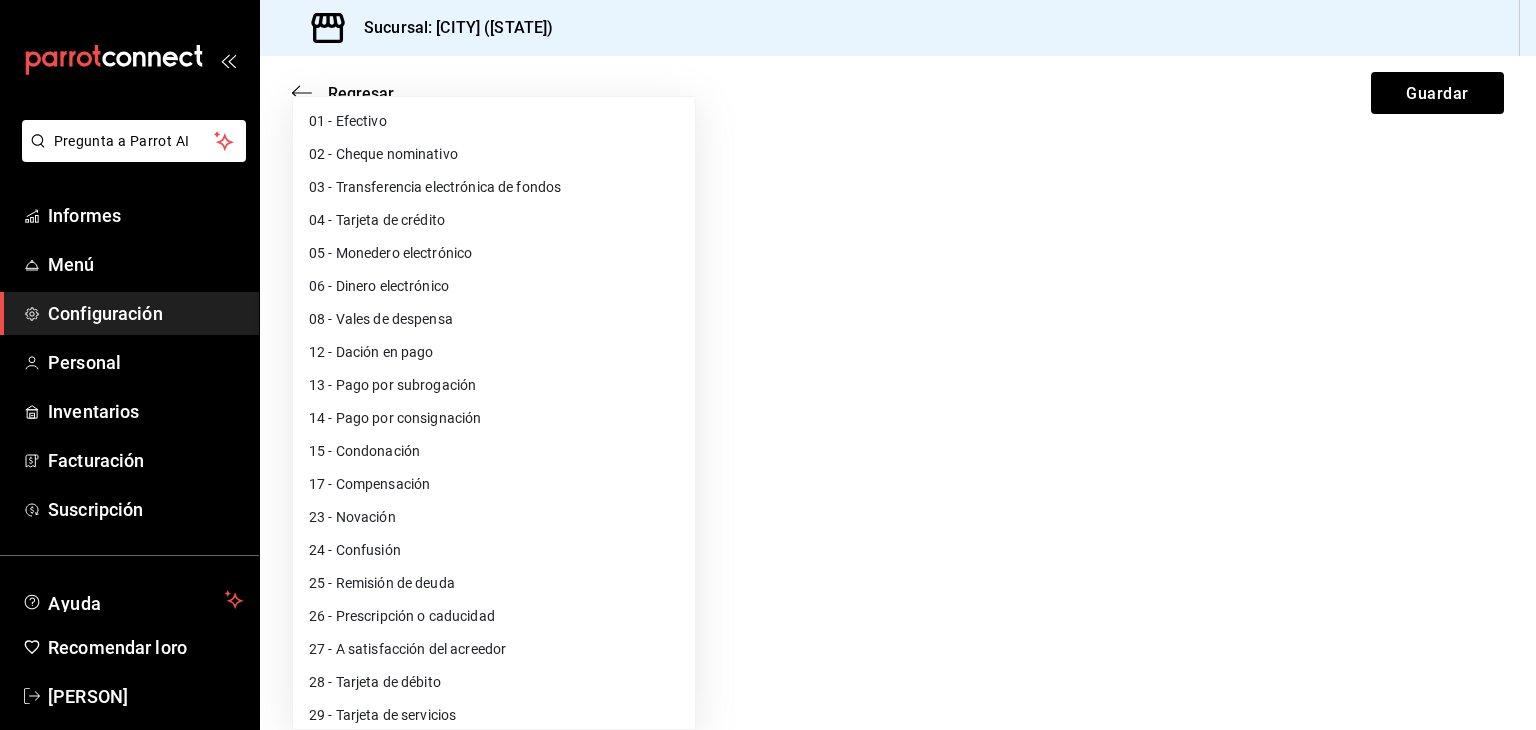 click on "Pregunta a Parrot AI Informes   Menú   Configuración   Personal   Inventarios   Facturación   Suscripción   Ayuda Recomendar loro   [PERSON]   Sugerir nueva función   Sucursal: Capricho ([CITY]) Regresar Guardar ¿Cómo se va a llamar? American Express Elige la forma de pago Pago con terceros THIRD_PARTY ¿Debe reportarse al hacer el cierre de caja? Si No ¿Incluir la propina en el monto esperado al corte? Si No Clave SAT para facturación Sin configurar Texto original Valora esta traducción Tu opinión servirá para ayudar a mejorar el Traductor de Google Ver video tutorial Ir a un video GANA 1 MES GRATIS EN TU SUSCRIPCIÓN AQUÍ ¿Recuerdas cómo empezó tu restaurante? Hoy puedes ayudar a un colega a tener el mismo cambio que tú viviste. Recomienda Parrot directamente desde tu Portal Administrador. Es fácil y rápido. 🎁 Por cada restaurante que se una, ganas 1 mes gratis. Pregunta a Parrot AI Informes   Menú   Configuración   Personal   Inventarios   Facturación   Suscripción   Ayuda" at bounding box center [768, 365] 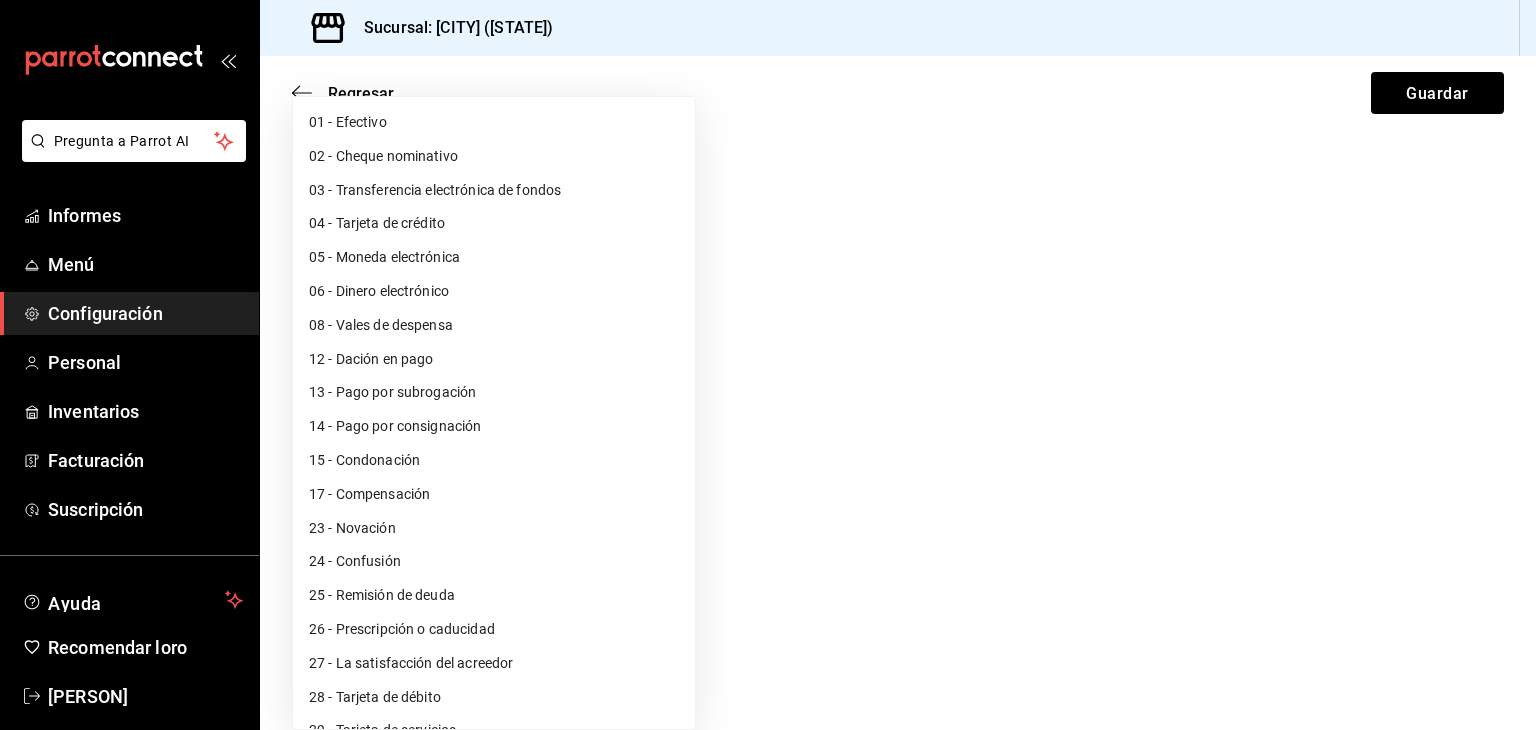 click at bounding box center [768, 365] 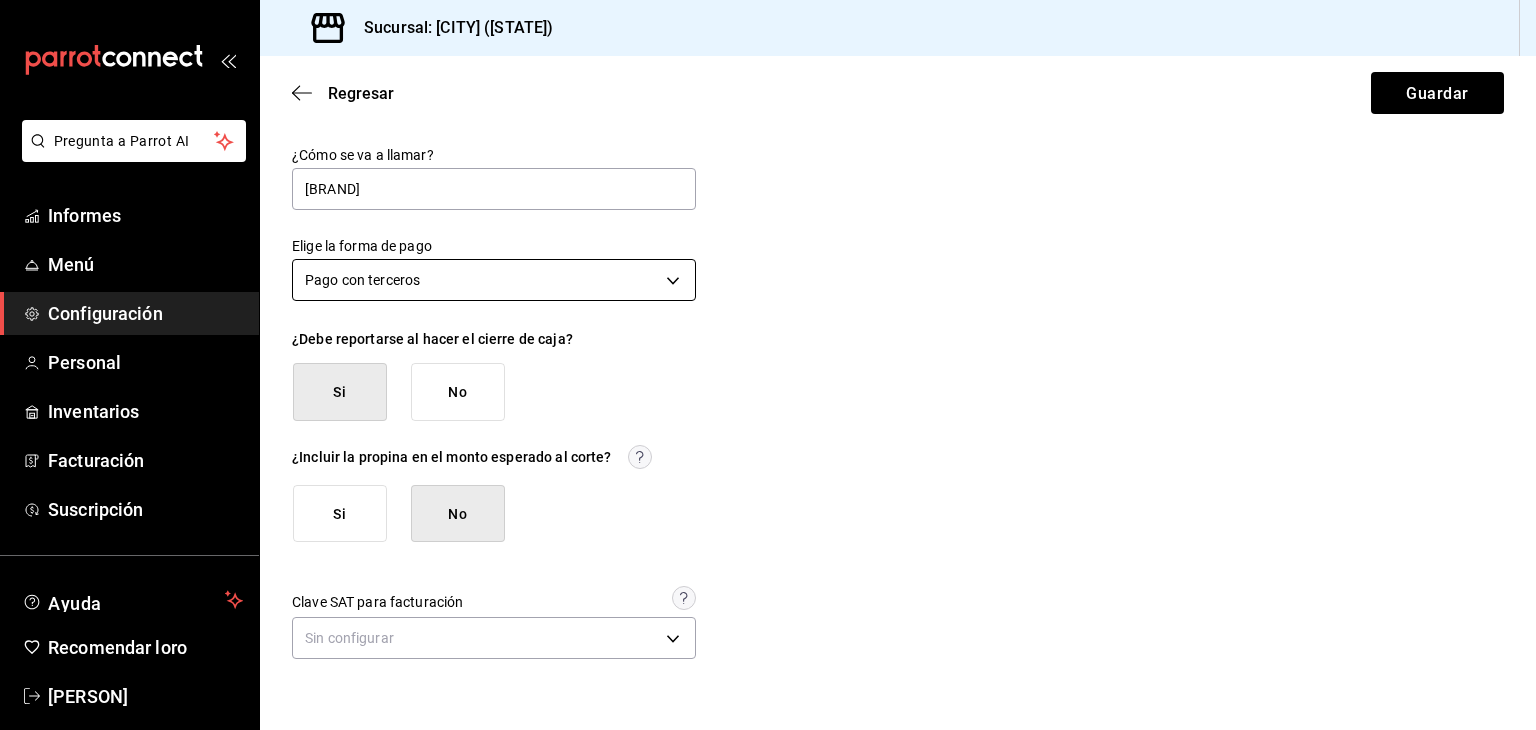 click on "Pregunta a Parrot AI Informes   Menú   Configuración   Personal   Inventarios   Facturación   Suscripción   Ayuda Recomendar loro   [PERSON]   Sugerir nueva función   Sucursal: Capricho ([CITY]) Regresar Guardar ¿Cómo se va a llamar? American Express Elige la forma de pago Pago con terceros THIRD_PARTY ¿Debe reportarse al hacer el cierre de caja? Si No ¿Incluir la propina en el monto esperado al corte? Si No Clave SAT para facturación Sin configurar Texto original Valora esta traducción Tu opinión servirá para ayudar a mejorar el Traductor de Google Ver video tutorial Ir a un video GANA 1 MES GRATIS EN TU SUSCRIPCIÓN AQUÍ ¿Recuerdas cómo empezó tu restaurante? Hoy puedes ayudar a un colega a tener el mismo cambio que tú viviste. Recomienda Parrot directamente desde tu Portal Administrador. Es fácil y rápido. 🎁 Por cada restaurante que se una, ganas 1 mes gratis. Pregunta a Parrot AI Informes   Menú   Configuración   Personal   Inventarios   Facturación   Suscripción   Ayuda" at bounding box center [768, 365] 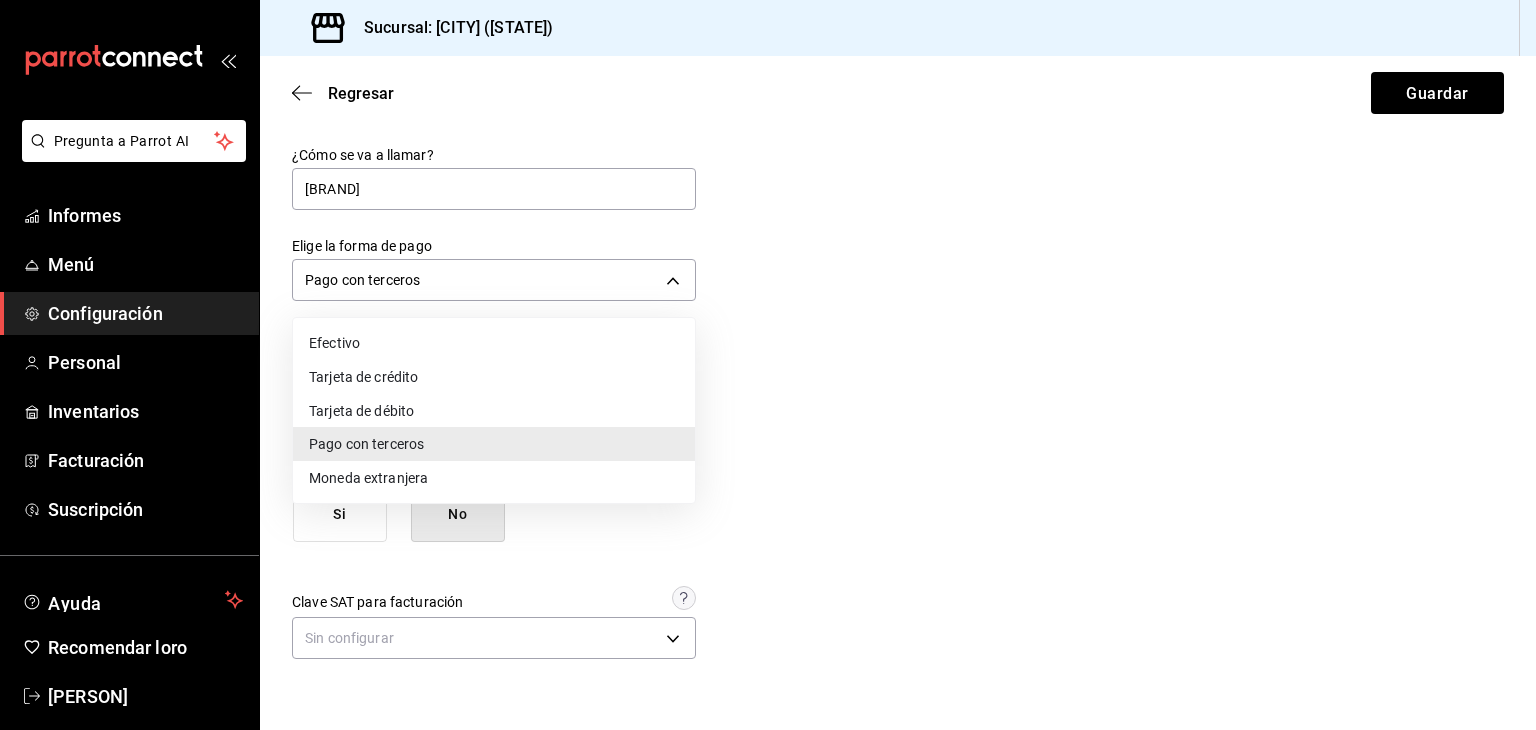 click on "Tarjeta de crédito" at bounding box center (363, 377) 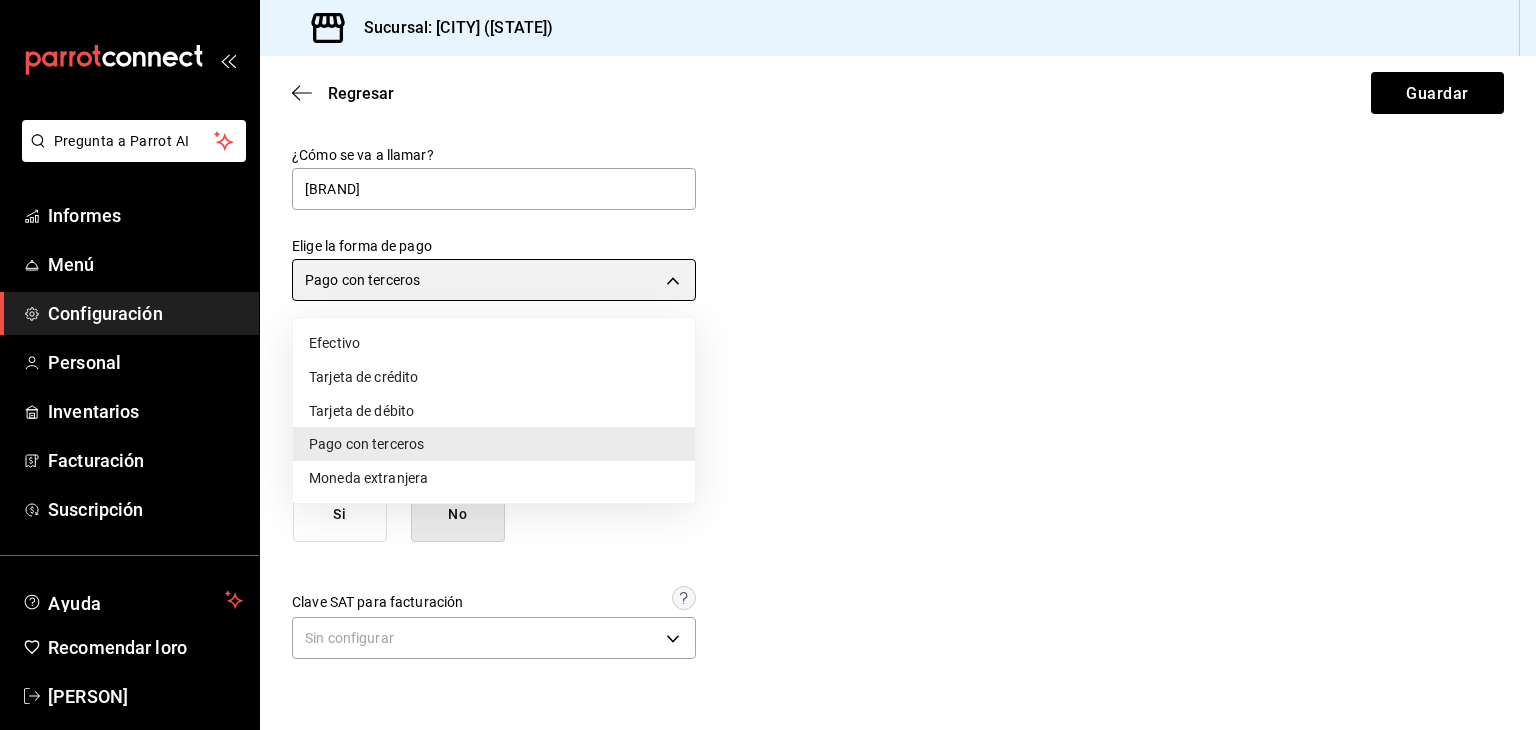 type on "CREDIT_CARD" 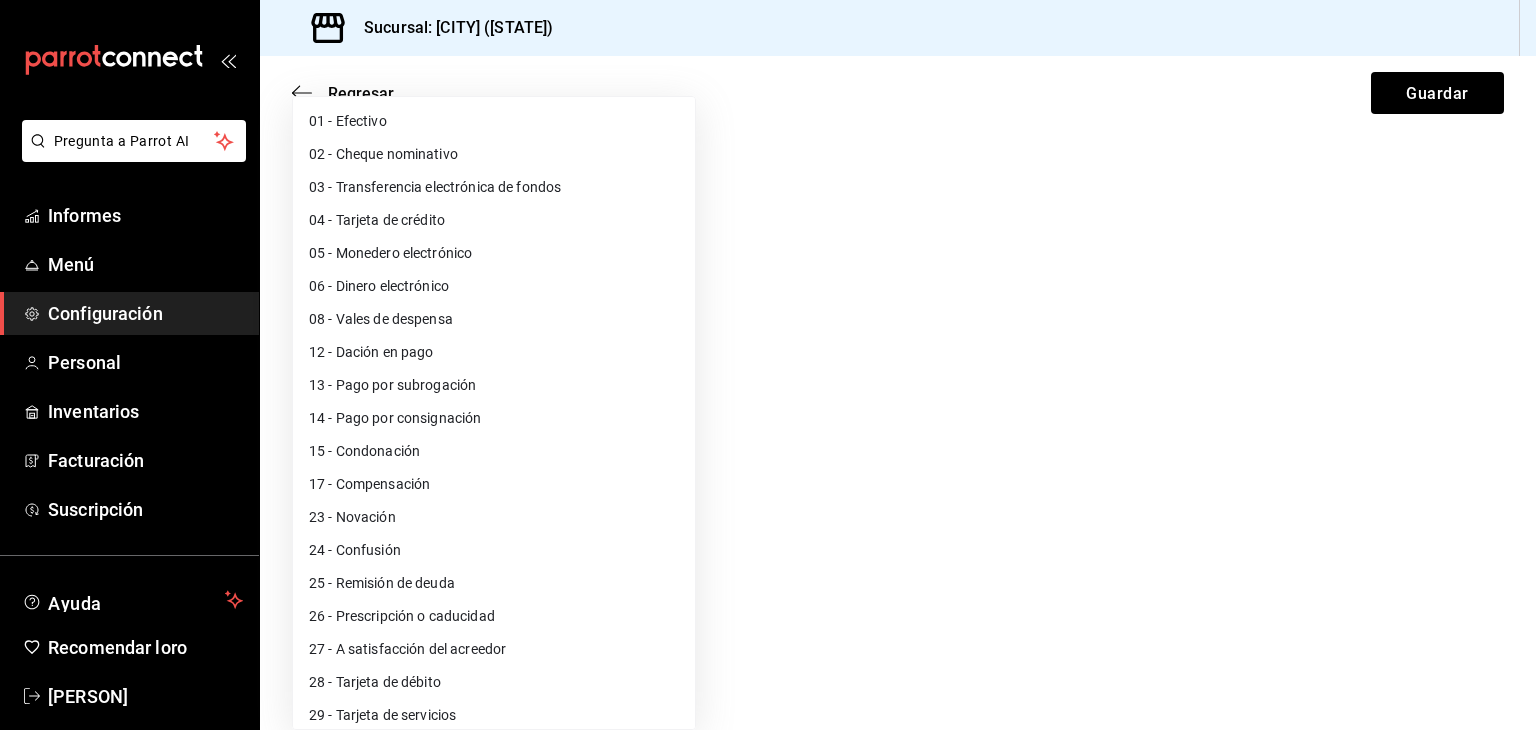 click on "Pregunta a Parrot AI Informes   Menú   Configuración   Personal   Inventarios   Facturación   Suscripción   Ayuda Recomendar loro   [PERSON]   Sugerir nueva función   Sucursal: [CITY] ([STATE]) Regresar Guardar ¿Cómo se va a llamar? [BRAND] Elige la forma de pago Tarjeta de crédito CREDIT_CARD ¿Debe reportarse al hacer el cierre de caja? Si No Clave SAT para facturación Sin configurar Texto original Valora esta traducción Tu opinión servirá para ayudar a mejorar el Traductor de Google Ver video tutorial Ir a un video GANA 1 MES GRATIS EN TU SUSCRIPCIÓN AQUÍ ¿Recuerdas cómo empezó tu restaurante? Hoy puedes ayudar a un colega a tener el mismo cambio que tú viviste. Recomienda Parrot directamente desde tu Portal Administrador. Es fácil y rápido. 🎁 Por cada restaurante que se una, ganas 1 mes gratis. Pregunta a Parrot AI Informes   Menú   Configuración   Personal   Inventarios   Facturación   Suscripción" at bounding box center [768, 365] 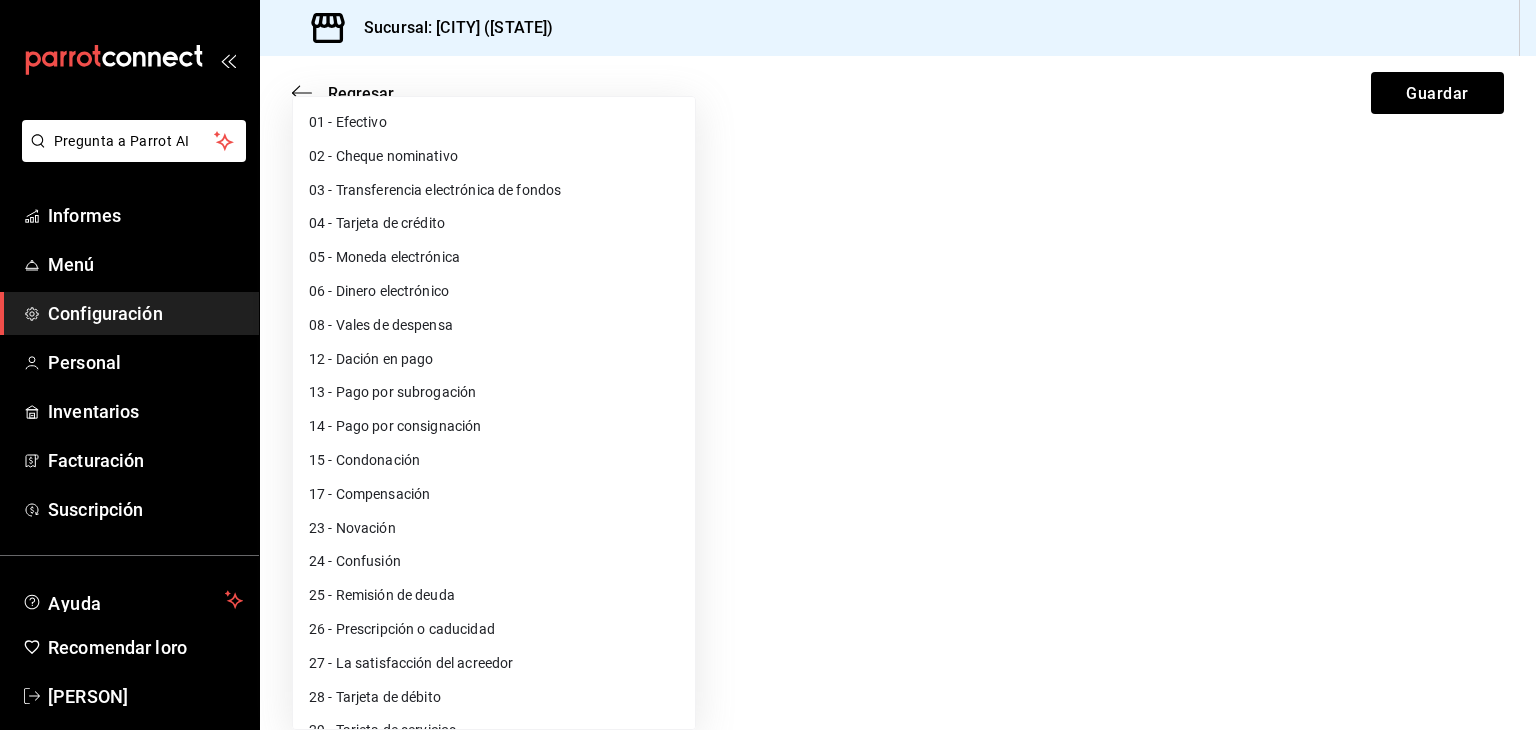 click at bounding box center (768, 365) 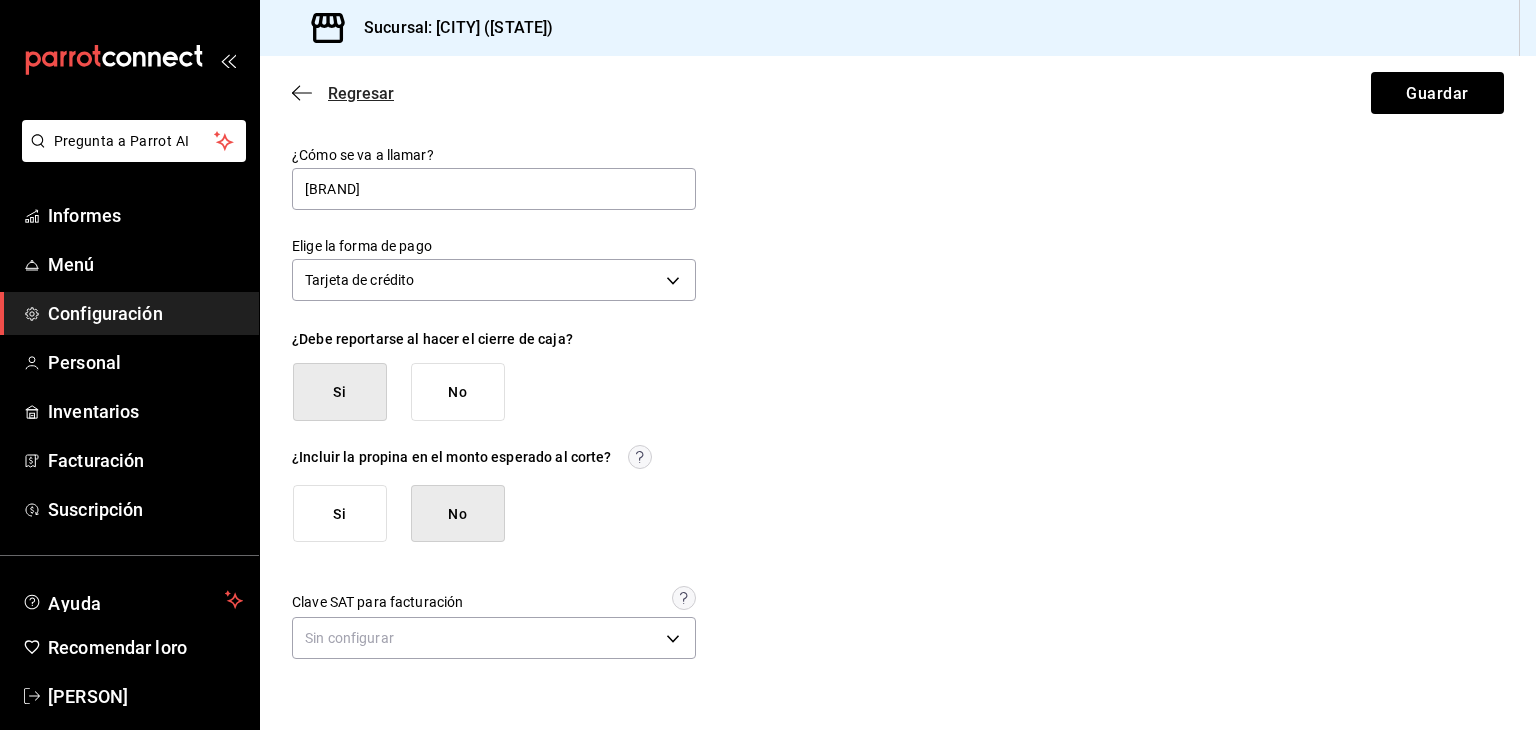 click on "Regresar" at bounding box center [343, 93] 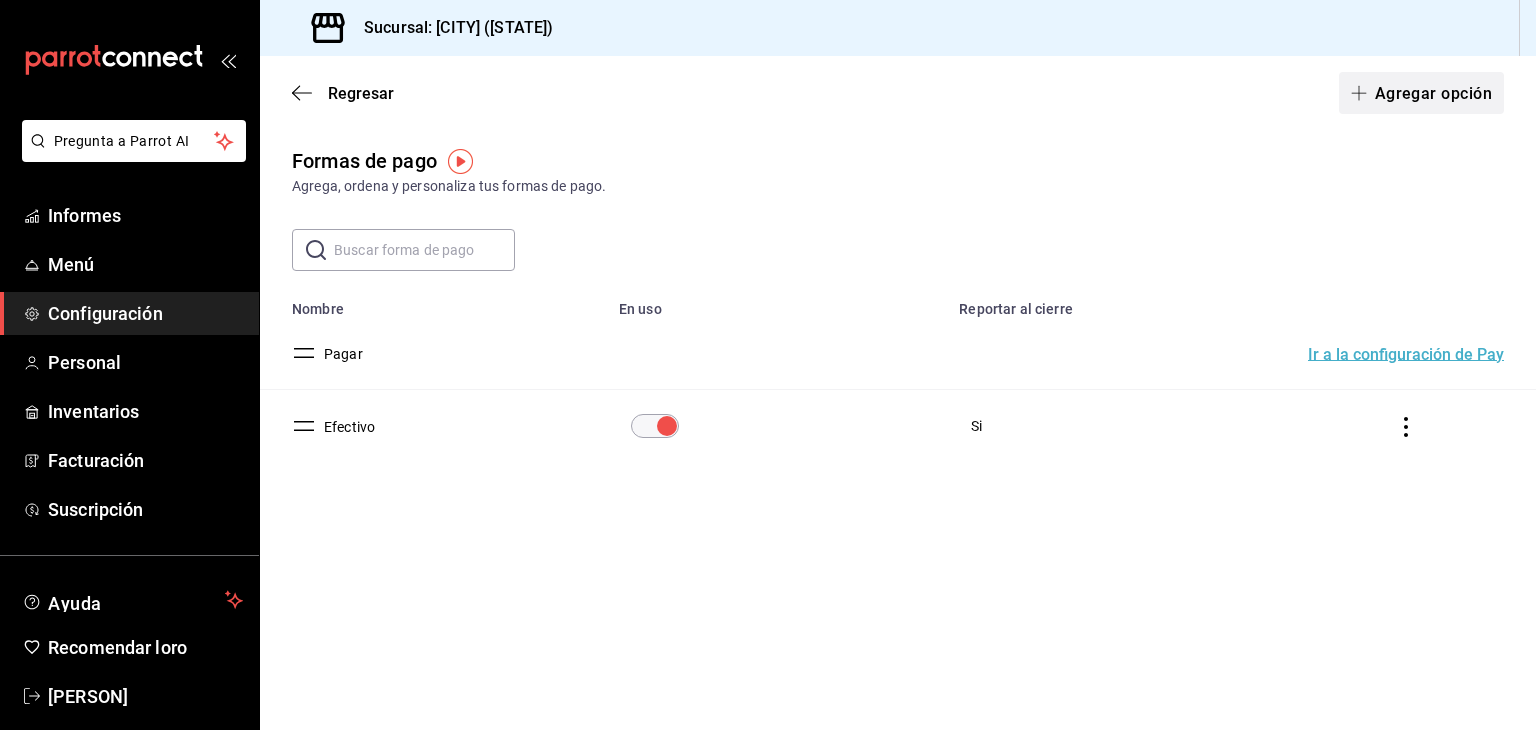 click on "Agregar opción" at bounding box center [1433, 92] 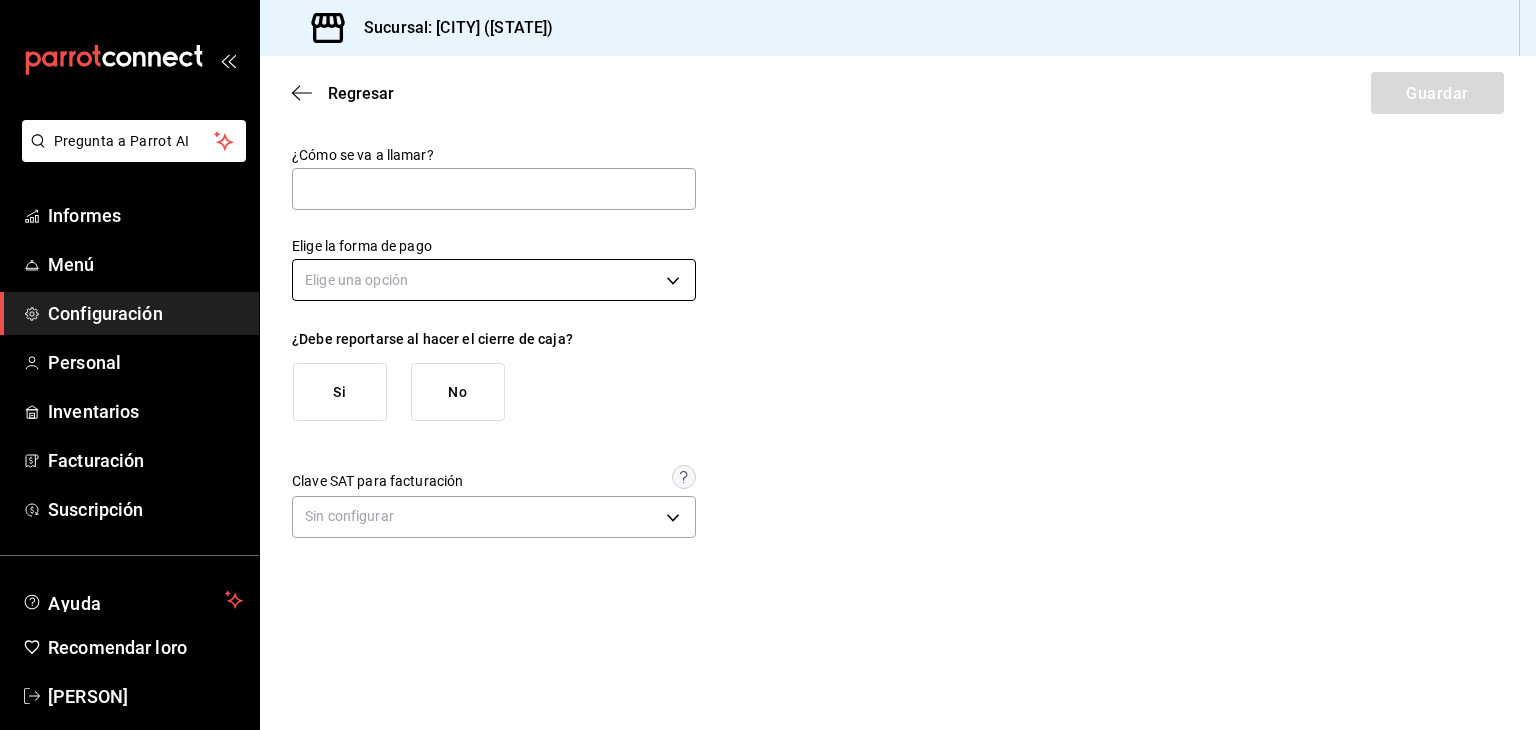 click on "Pregunta a Parrot AI Informes   Menú   Configuración   Personal   Inventarios   Facturación   Suscripción   Ayuda Recomendar loro   [PERSON]   Sugerir nueva función   ([PHONE])" at bounding box center [768, 365] 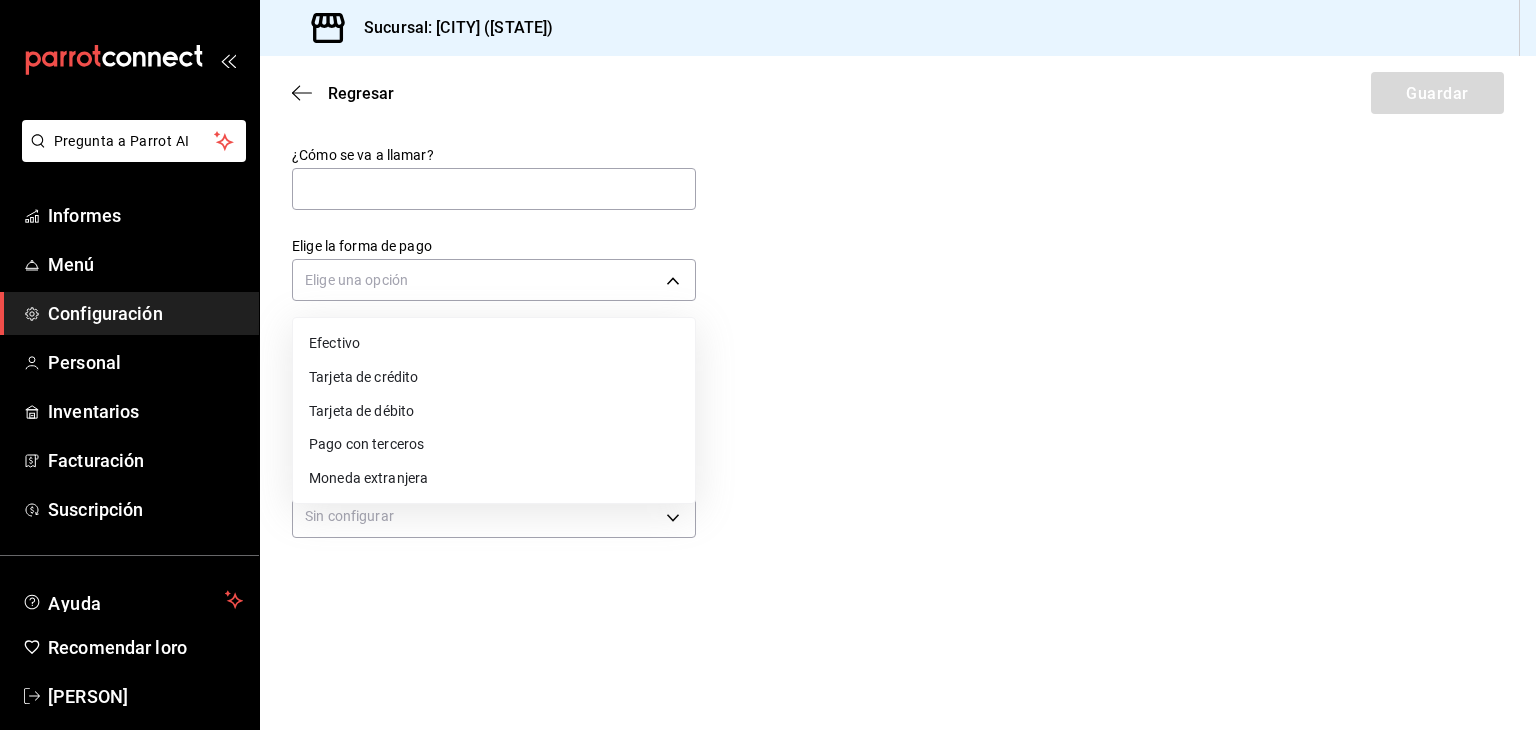 click on "Tarjeta de crédito" at bounding box center [363, 377] 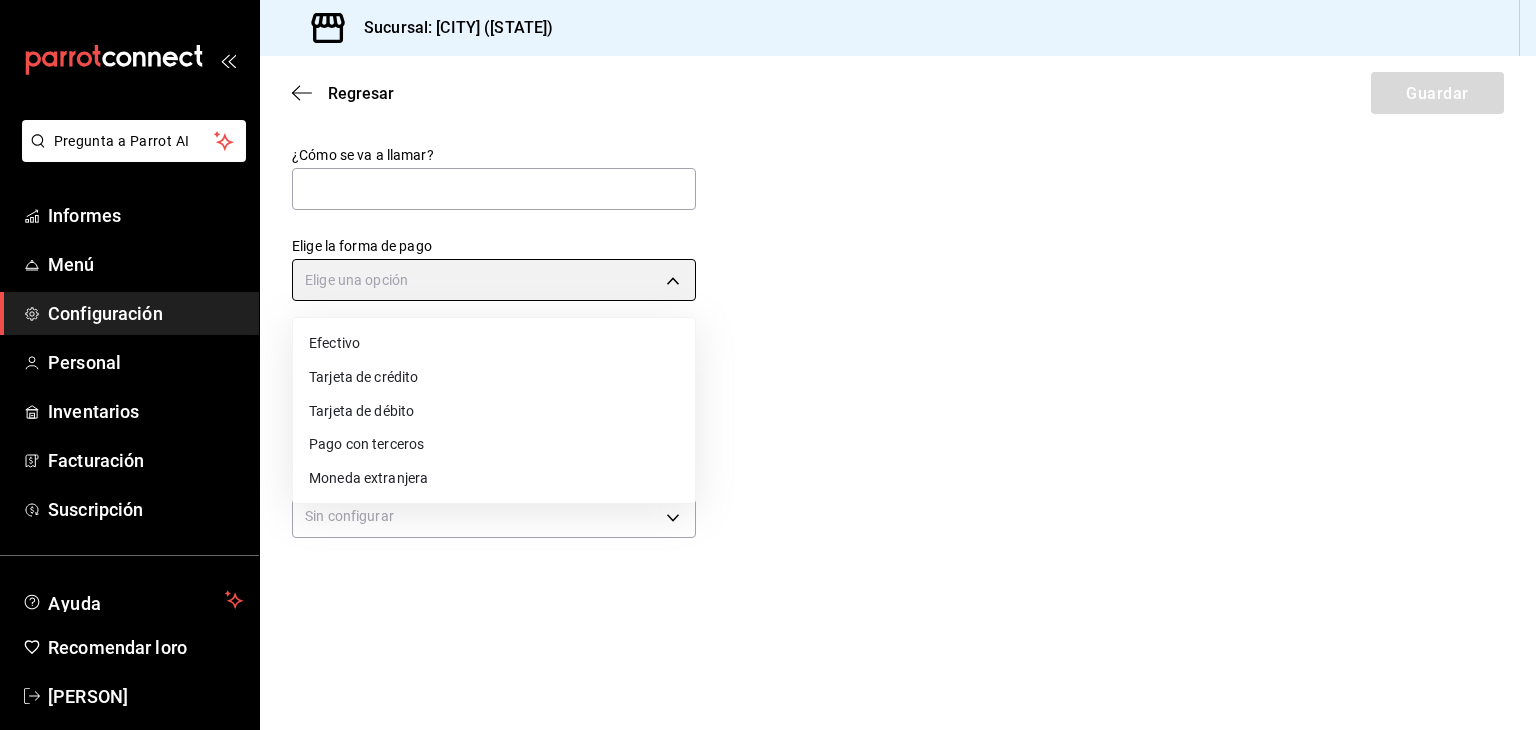 type on "CREDIT_CARD" 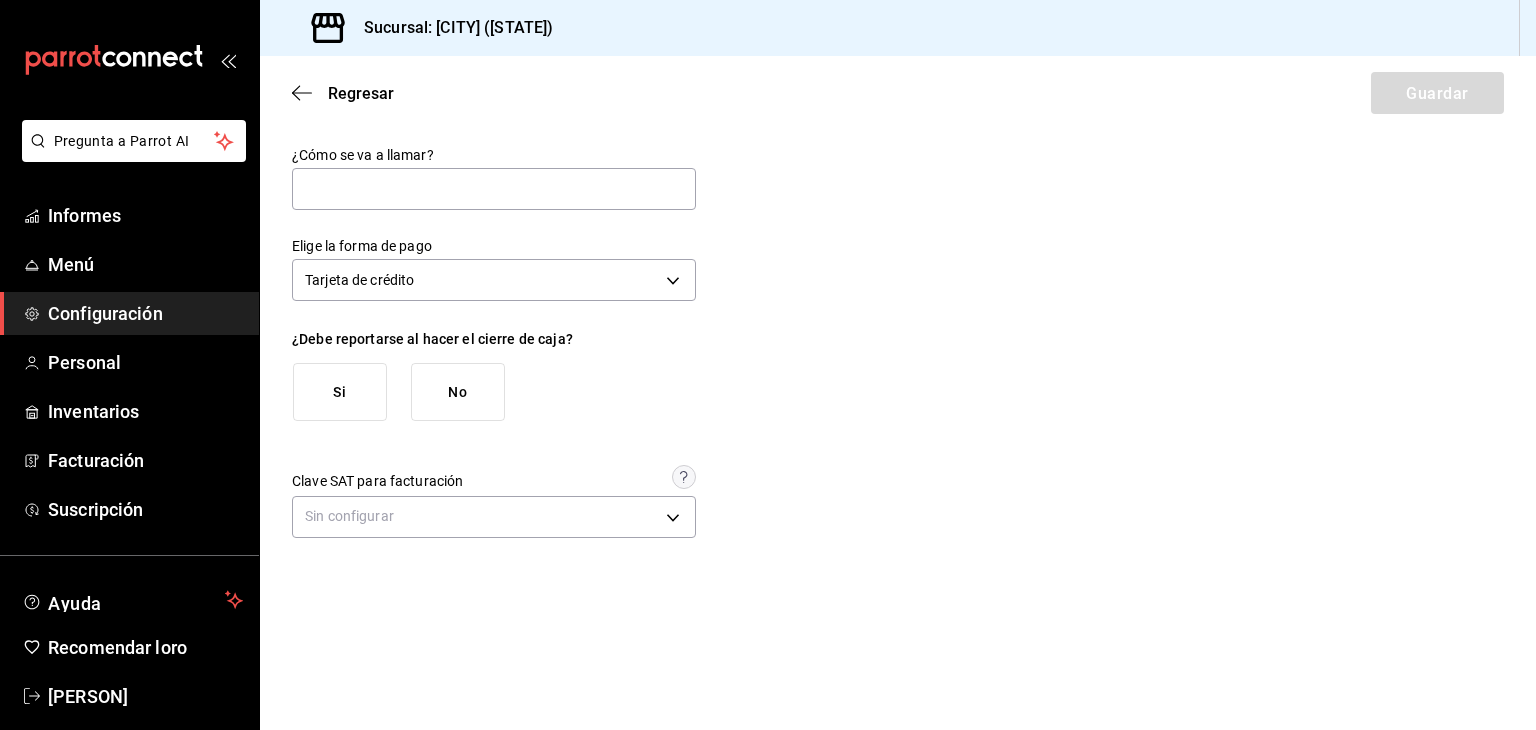 click on "Si" at bounding box center (340, 392) 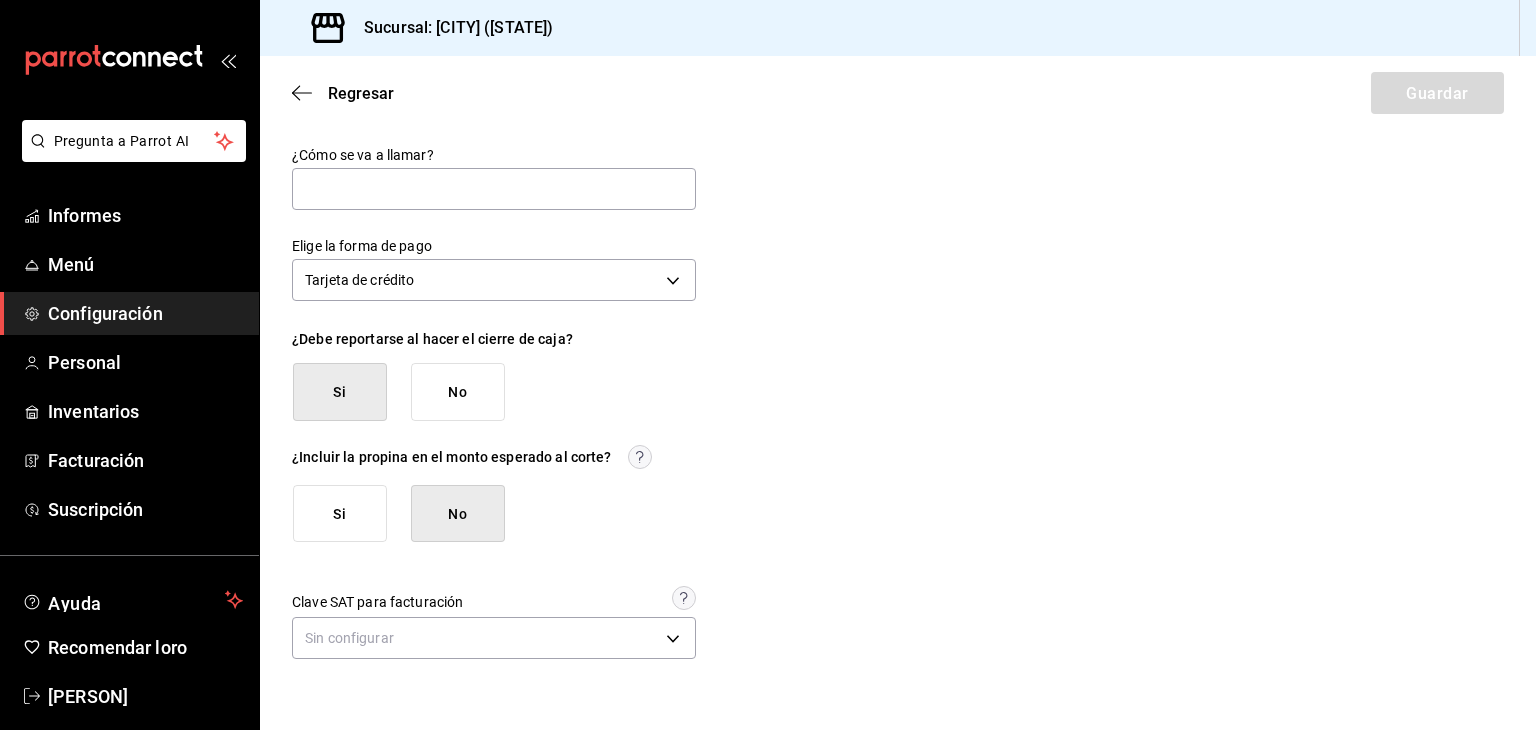 click on "Si" at bounding box center [340, 514] 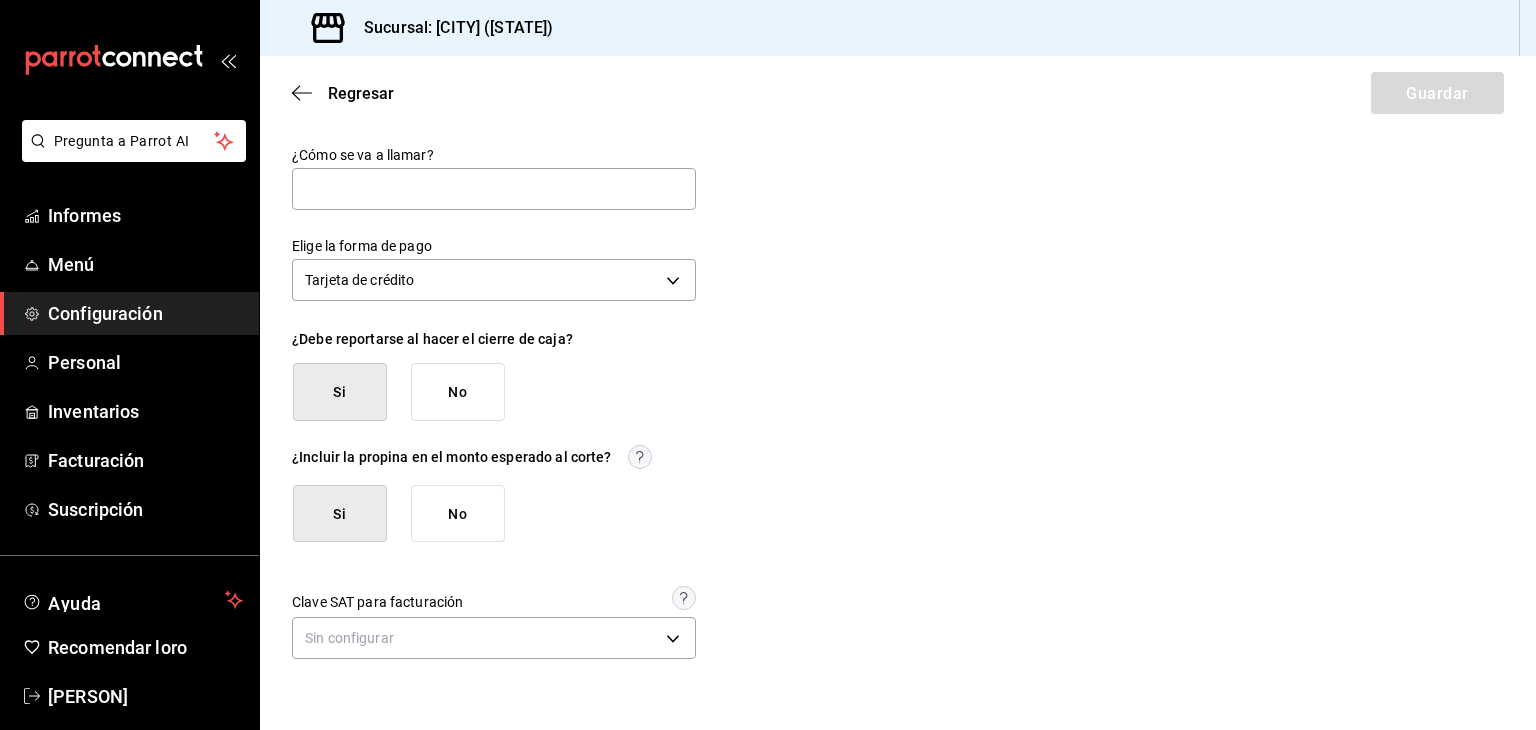 click on "No" at bounding box center (457, 514) 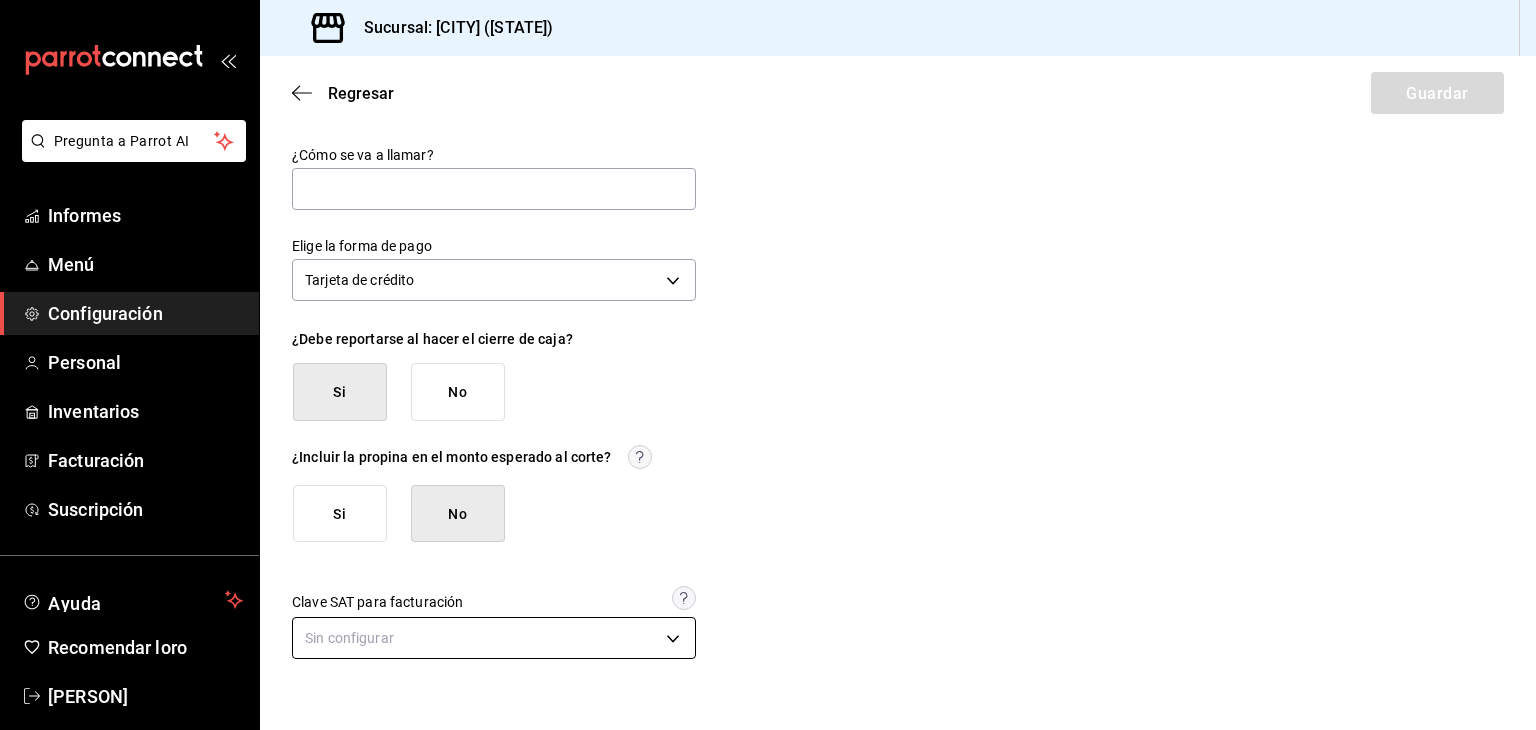 click on "Pregunta a Parrot AI Informes   Menú   Configuración   Personal   Inventarios   Facturación   Suscripción   Ayuda Recomendar loro   [PERSON]   Sugerir nueva función   Sucursal: [CITY] ([STATE]) Regresar Guardar ¿Cómo se va a llamar? Elige la forma de pago Tarjeta de crédito CREDIT_CARD ¿Debe reportarse al hacer el cierre de caja? Si No ¿Incluir la propina en el monto esperado al corte? Si No Clave SAT para facturación Sin configurar Texto original Valora esta traducción Tu opinión servirá para ayudar a mejorar el Traductor de Google Ver video tutorial Ir a un video GANA 1 MES GRATIS EN TU SUSCRIPCIÓN AQUÍ ¿Recuerdas cómo empezó tu restaurante? Hoy puedes ayudar a un colega a tener el mismo cambio que tú viviste. Recomienda Parrot directamente desde tu Portal Administrador. Es fácil y rápido. 🎁 Por cada restaurante que se una, ganas 1 mes gratis. Pregunta a Parrot AI Informes   Menú   Configuración   Personal   Inventarios   Facturación   Suscripción   Ayuda" at bounding box center [768, 365] 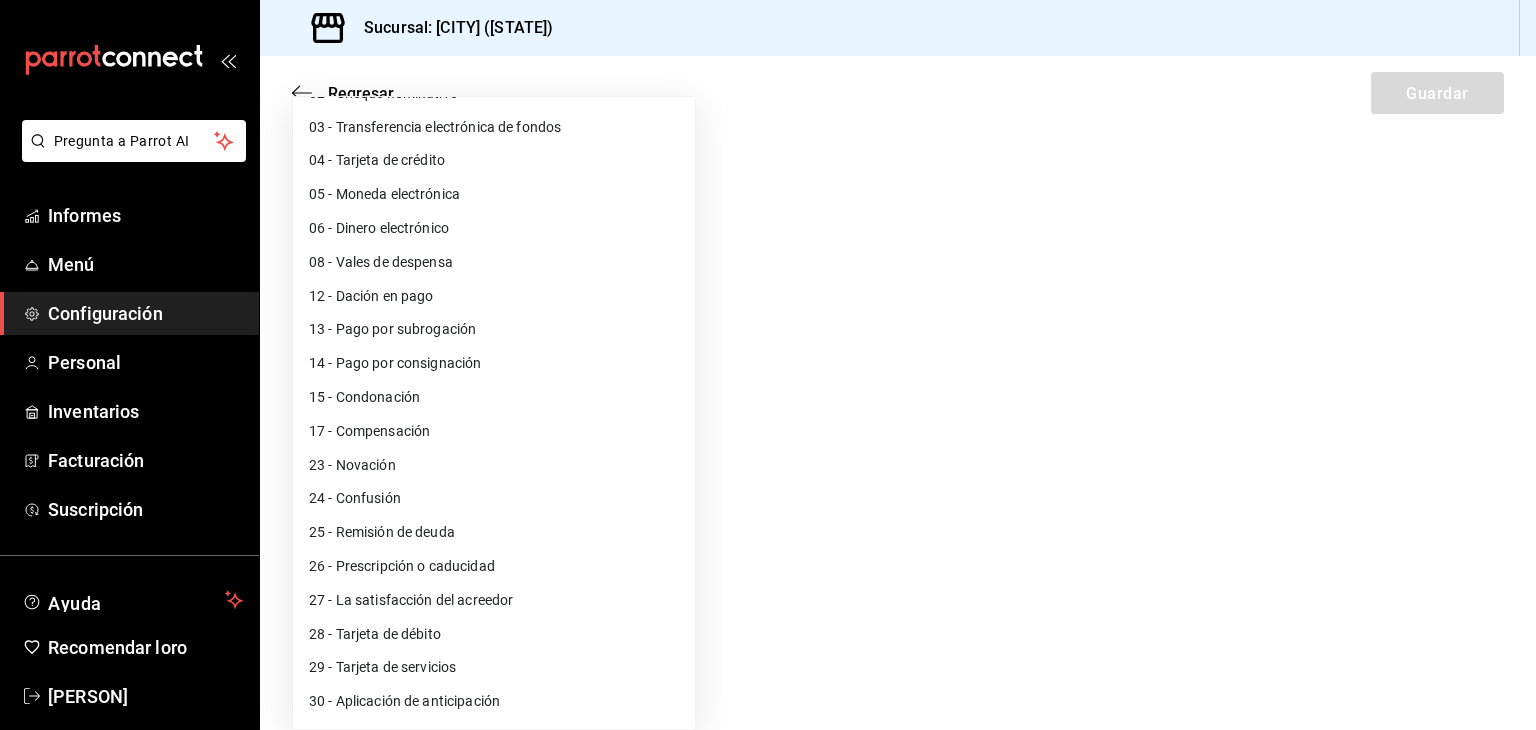 scroll, scrollTop: 0, scrollLeft: 0, axis: both 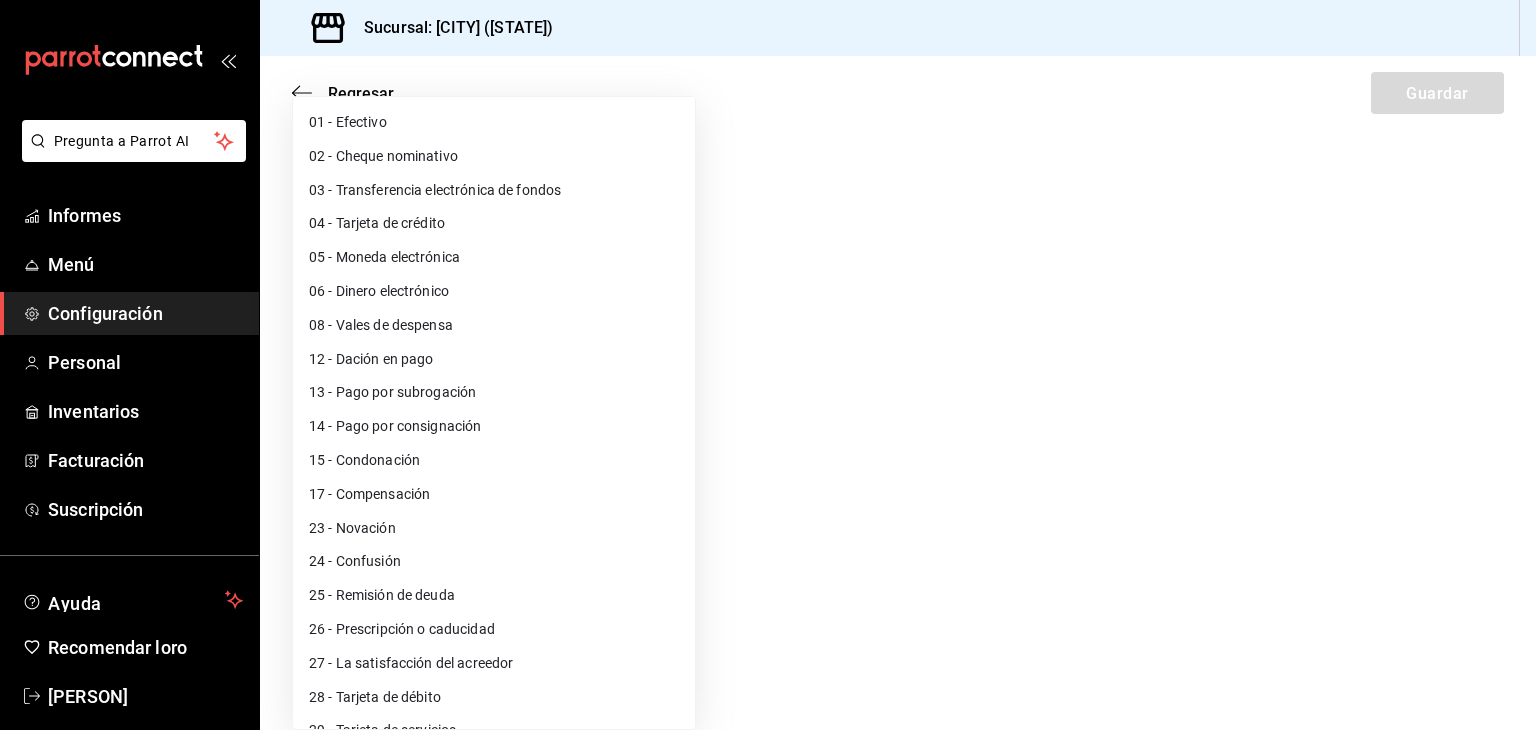 click on "04 - Tarjeta de crédito" at bounding box center (377, 223) 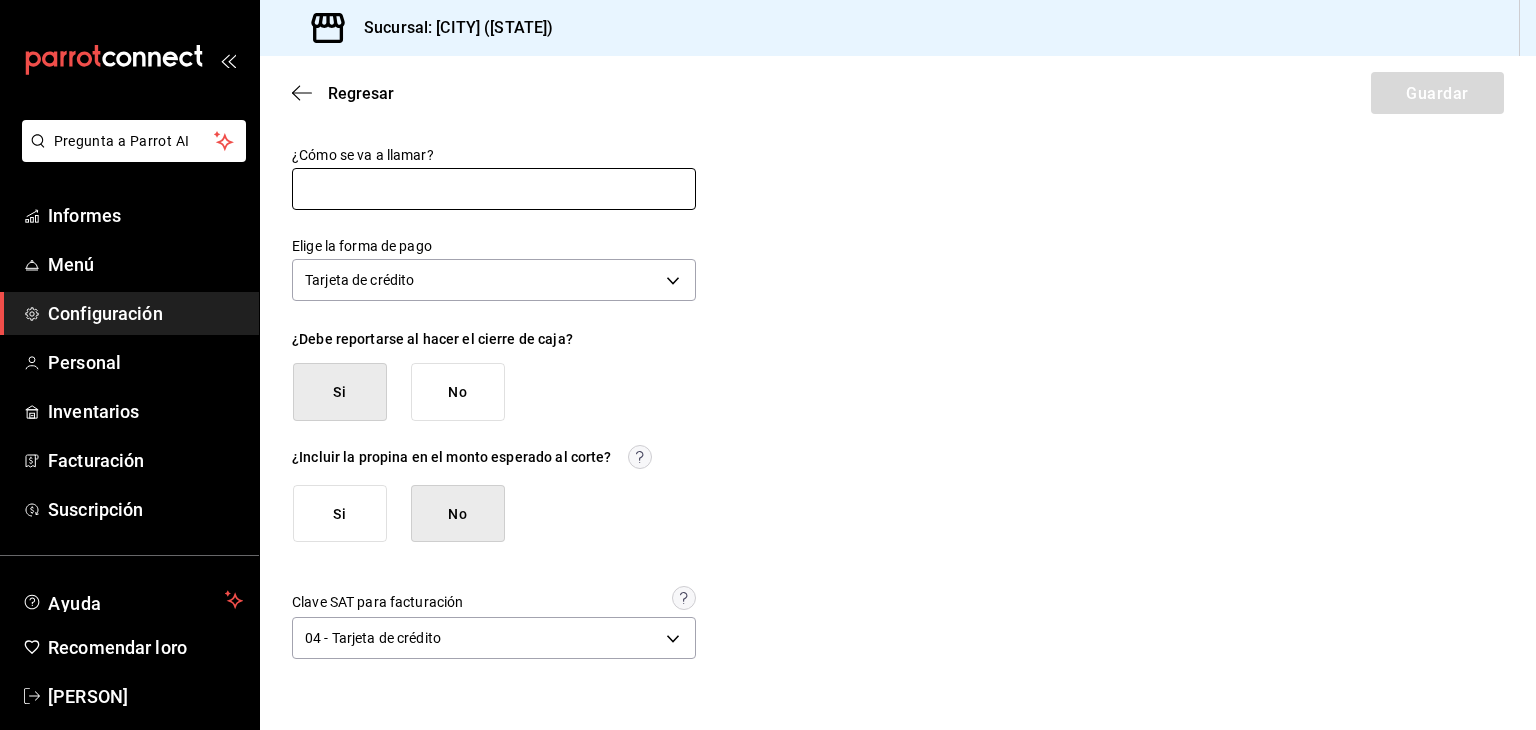 click at bounding box center (494, 189) 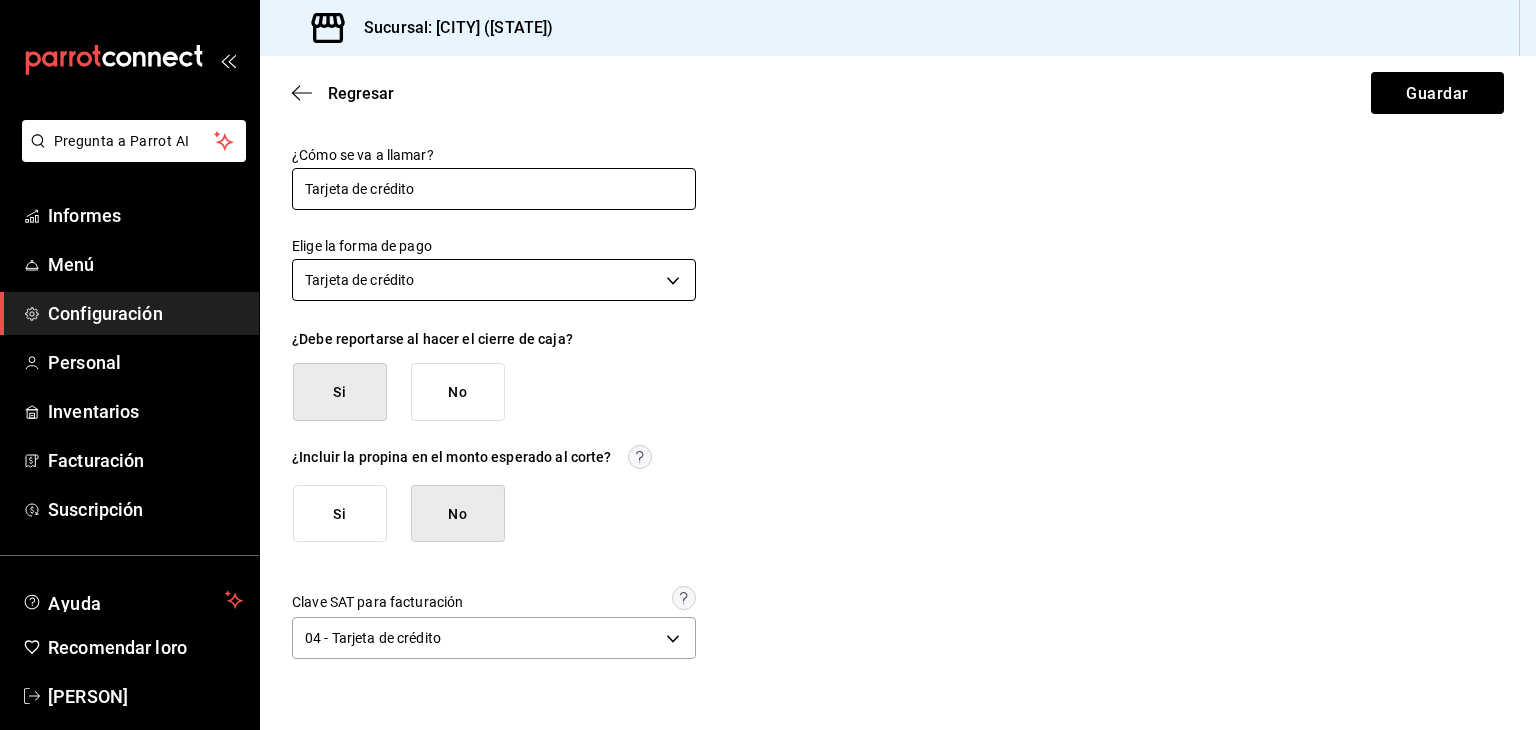 type on "Tarjeta de crédito" 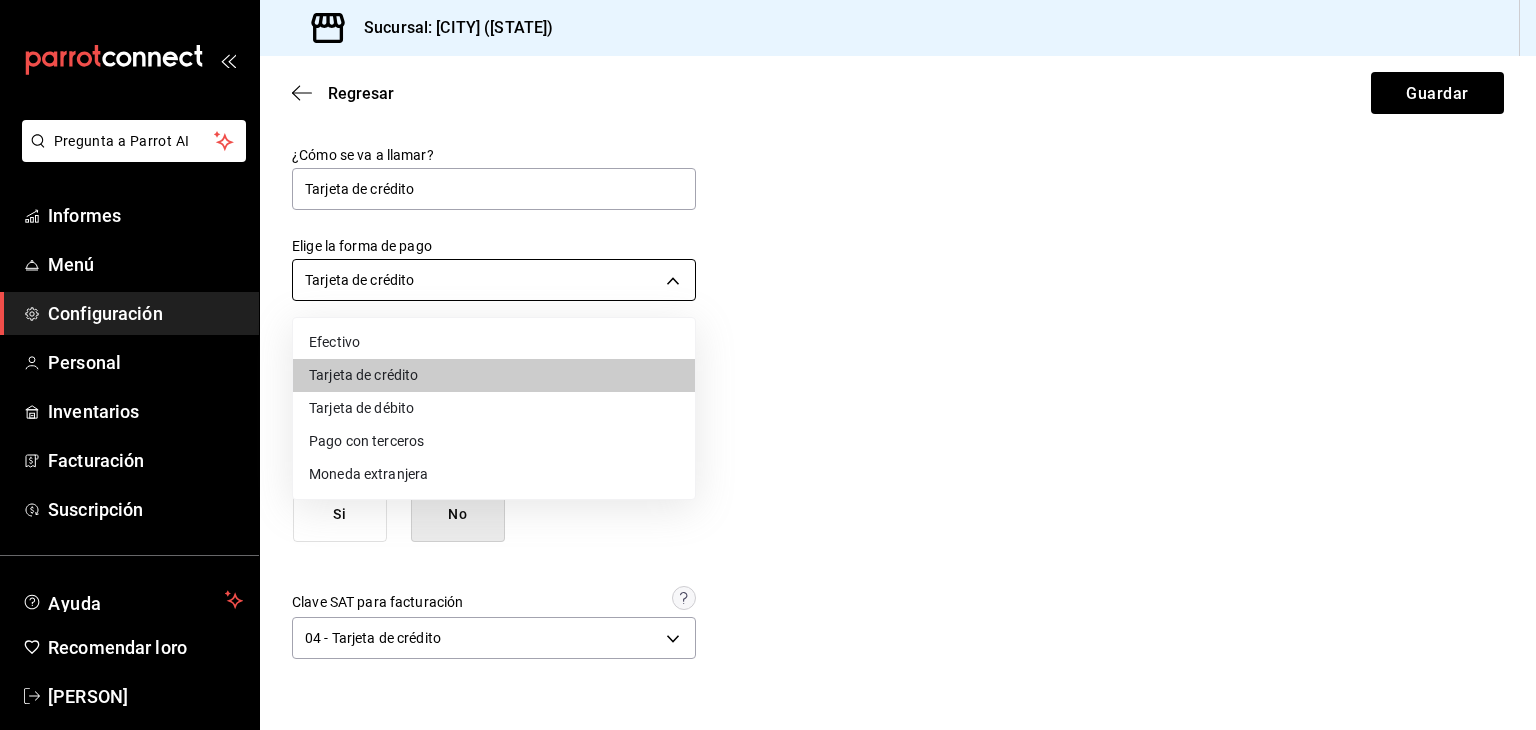click on "Pregunta a Parrot AI Informes   Menú   Configuración   Personal   Inventarios   Facturación   Suscripción   Ayuda Recomendar loro   [PERSON]   Sugerir nueva función   Sucursal: Capricho ([CITY]) Regresar Guardar ¿Cómo se va a llamar? Tarjeta de crédito Elige la forma de pago Tarjeta de crédito CREDIT_CARD ¿Debe reportarse al hacer el cierre de caja? Si No ¿Incluir la propina en el monto esperado al corte? Si No Clave SAT para facturación 04 - Tarjeta de crédito 04 Texto original Valora esta traducción Tu opinión servirá para ayudar a mejorar el Traductor de Google Ver video tutorial Ir a un video GANA 1 MES GRATIS EN TU SUSCRIPCIÓN AQUÍ ¿Recuerdas cómo empezó tu restaurante? Hoy puedes ayudar a un colega a tener el mismo cambio que tú viviste. Recomienda Parrot directamente desde tu Portal Administrador. Es fácil y rápido. 🎁 Por cada restaurante que se una, ganas 1 mes gratis. Pregunta a Parrot AI Informes   Menú   Configuración   Personal   Inventarios   Facturación" at bounding box center [768, 365] 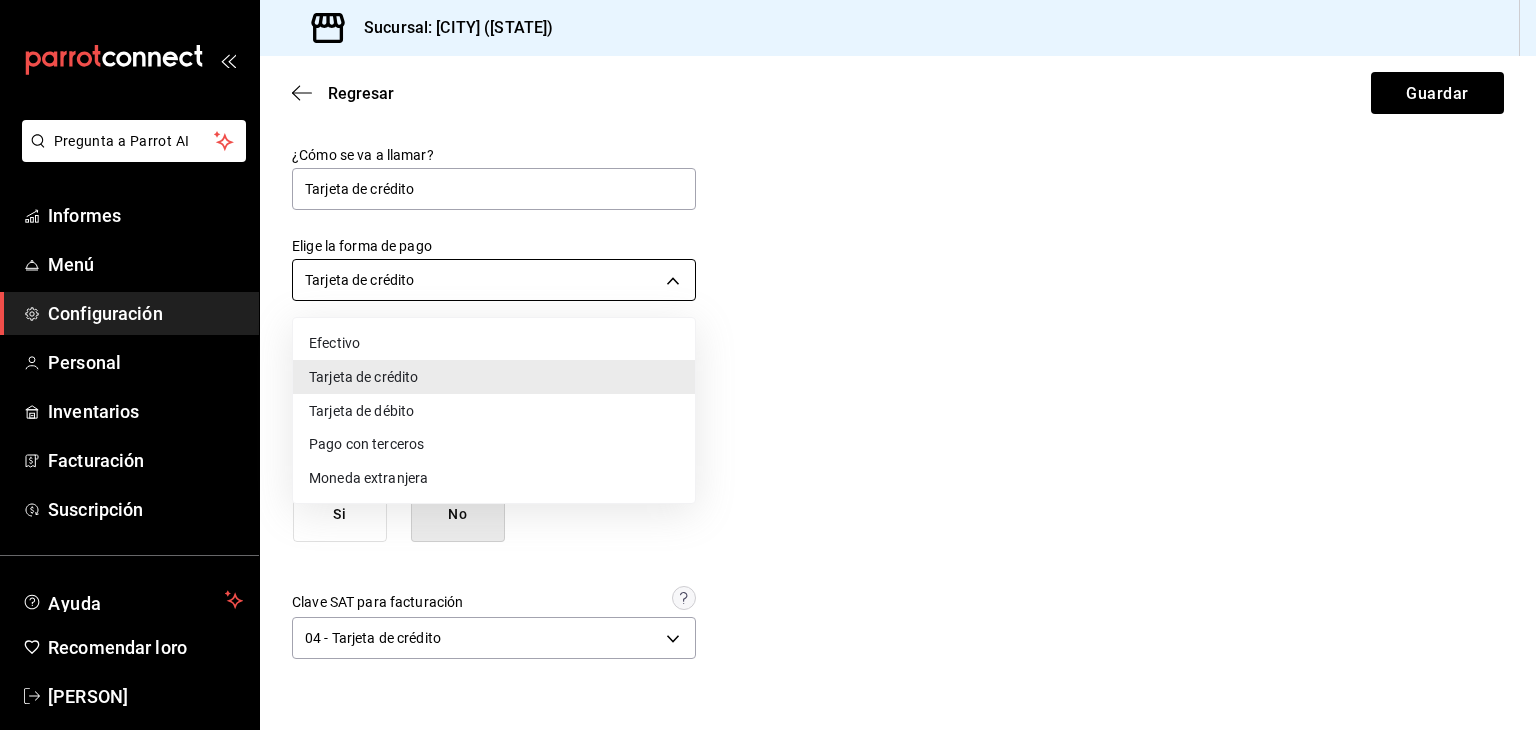 click at bounding box center (768, 365) 